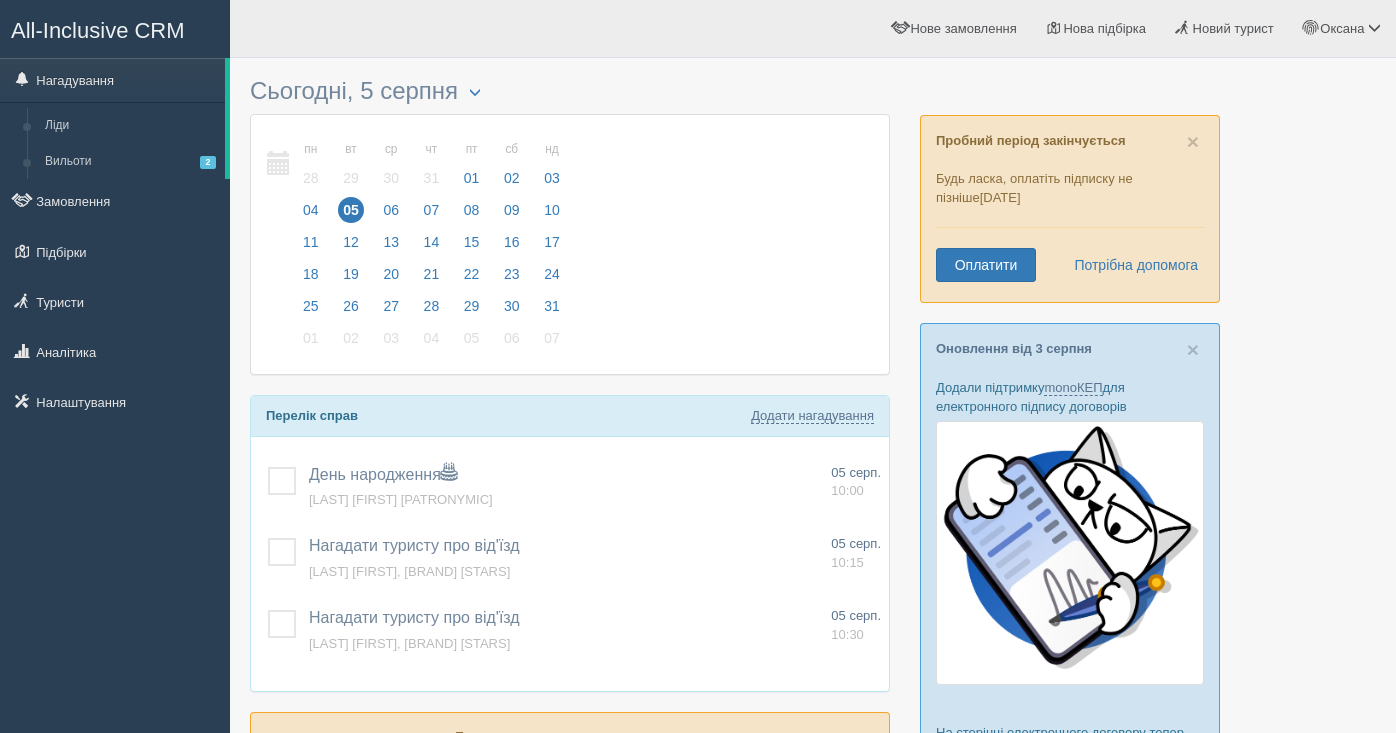 scroll, scrollTop: 0, scrollLeft: 0, axis: both 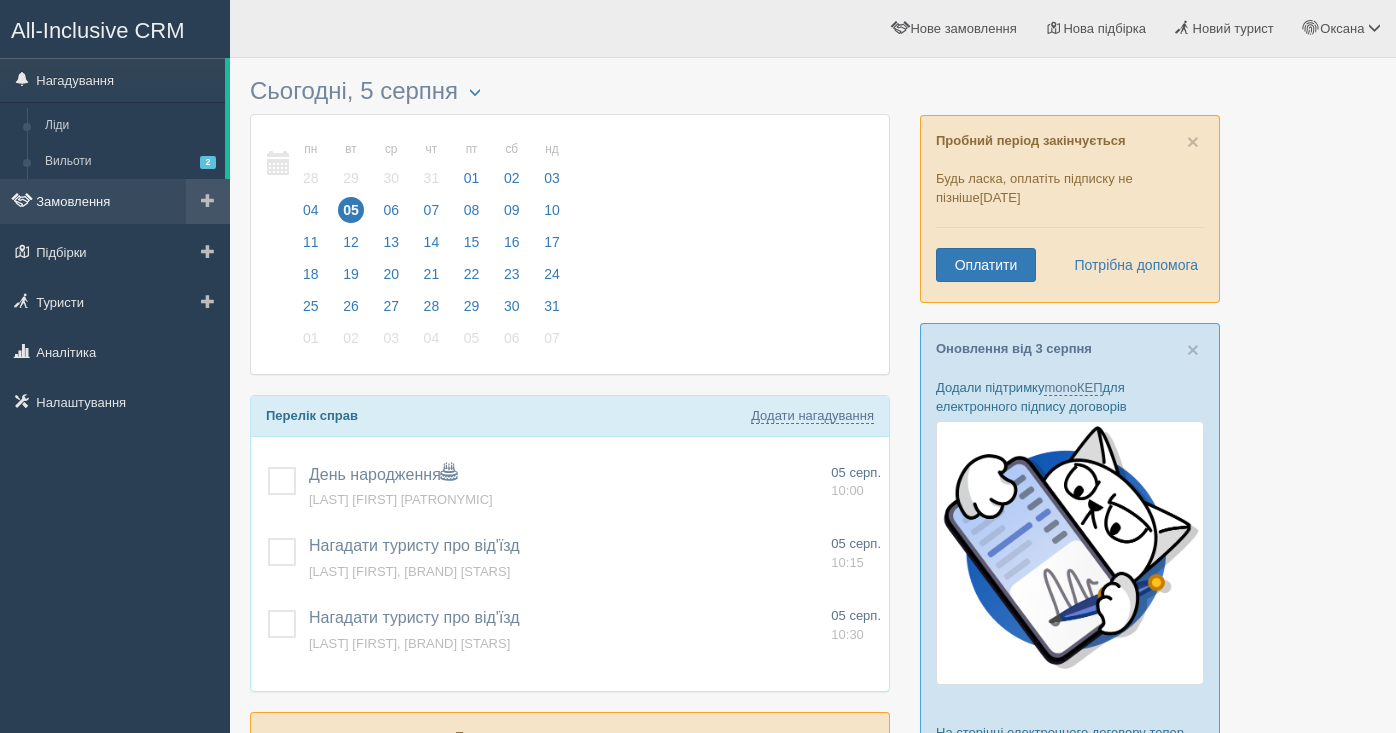 click on "Замовлення" at bounding box center [115, 201] 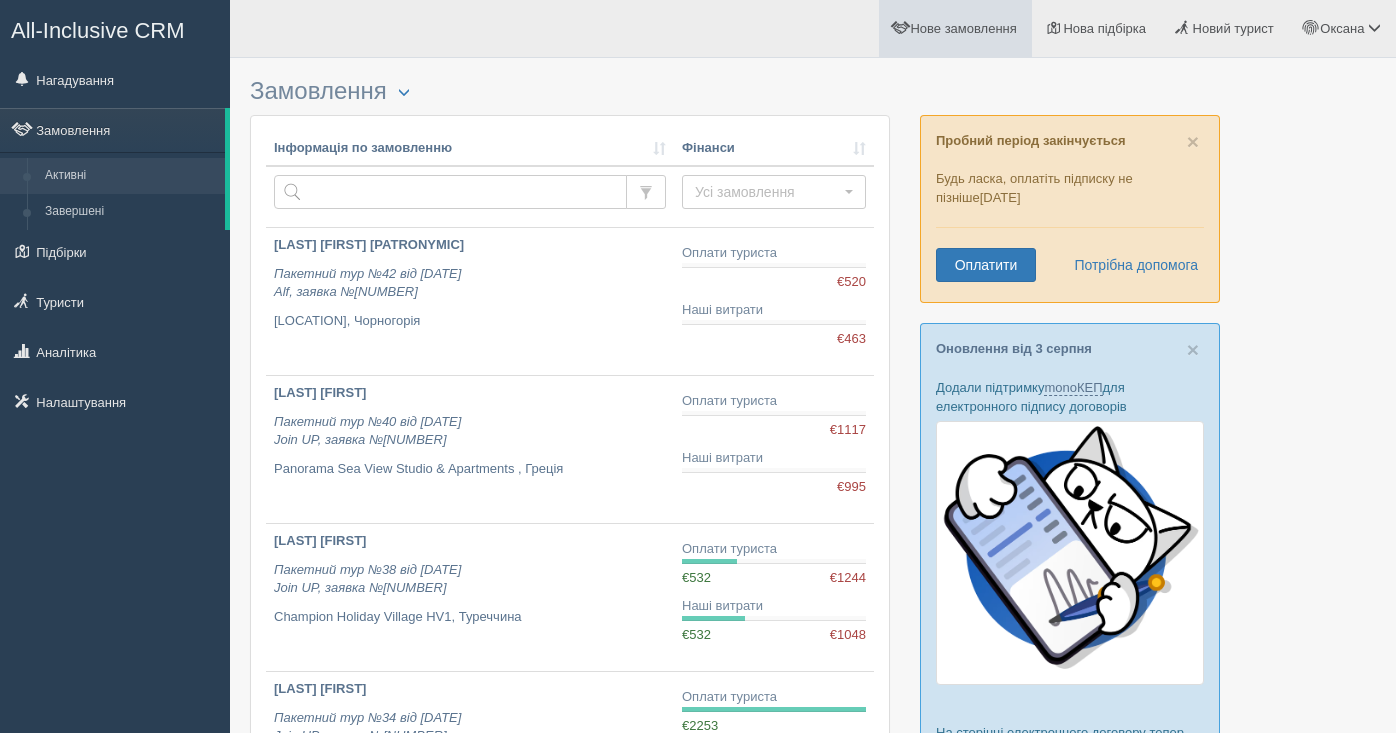 scroll, scrollTop: 0, scrollLeft: 0, axis: both 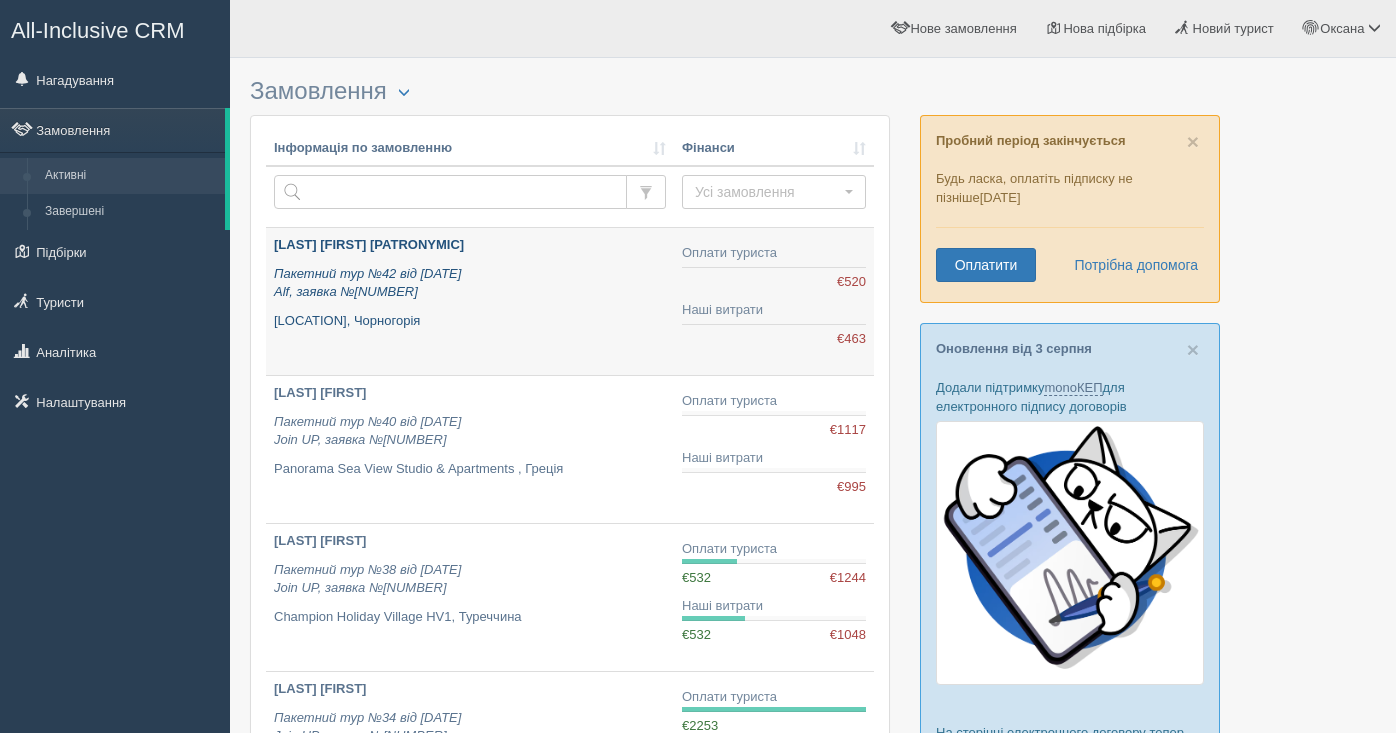 click on "Пакетний тур №42 від 04.08.2025
Alf, заявка №285440" at bounding box center (367, 283) 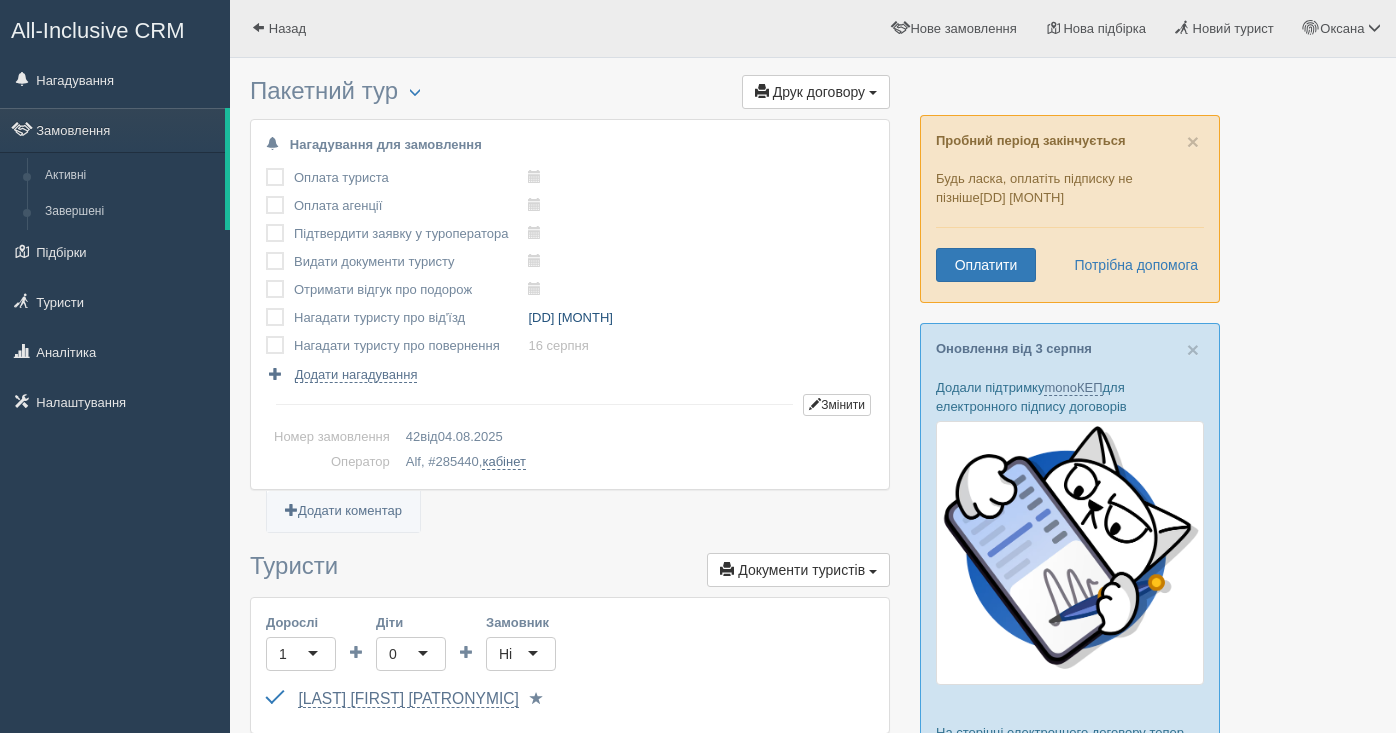 scroll, scrollTop: 0, scrollLeft: 0, axis: both 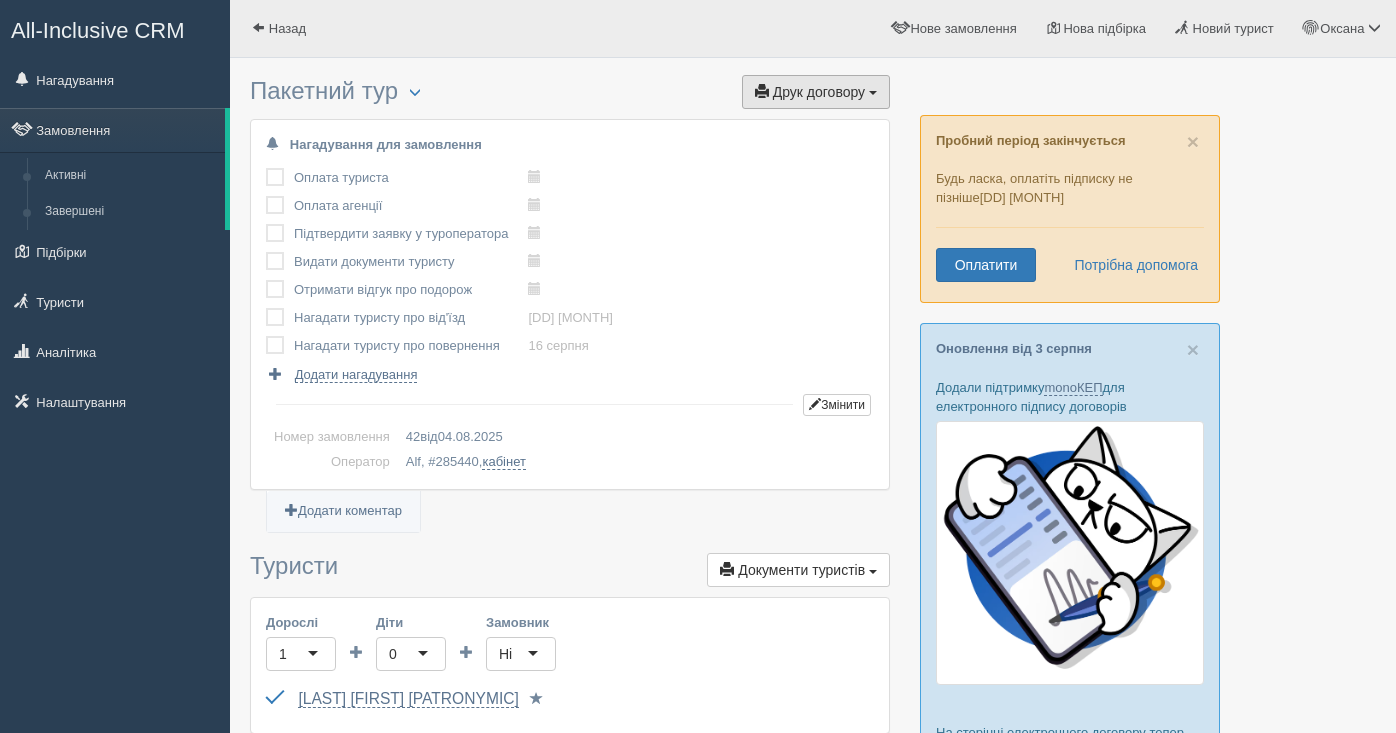 click on "Друк договору" at bounding box center (819, 92) 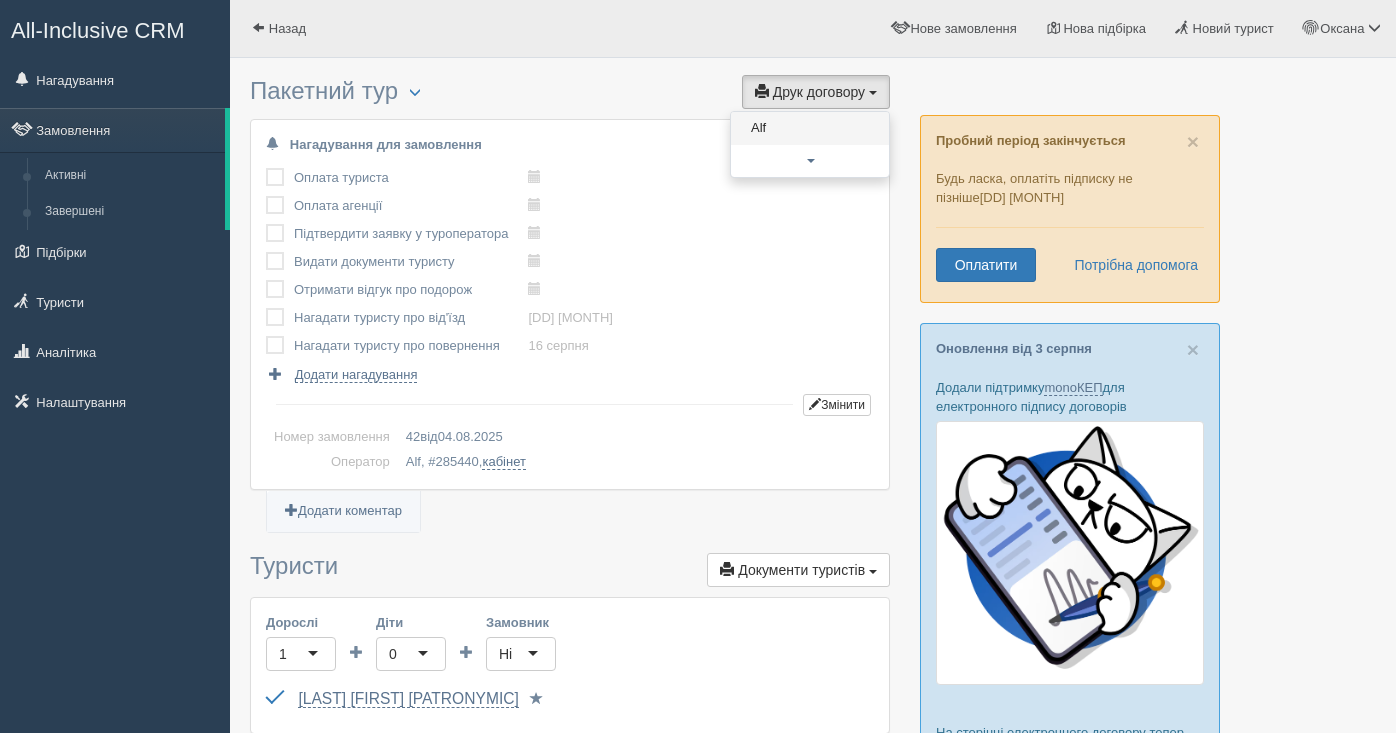 click on "Alf" at bounding box center (810, 128) 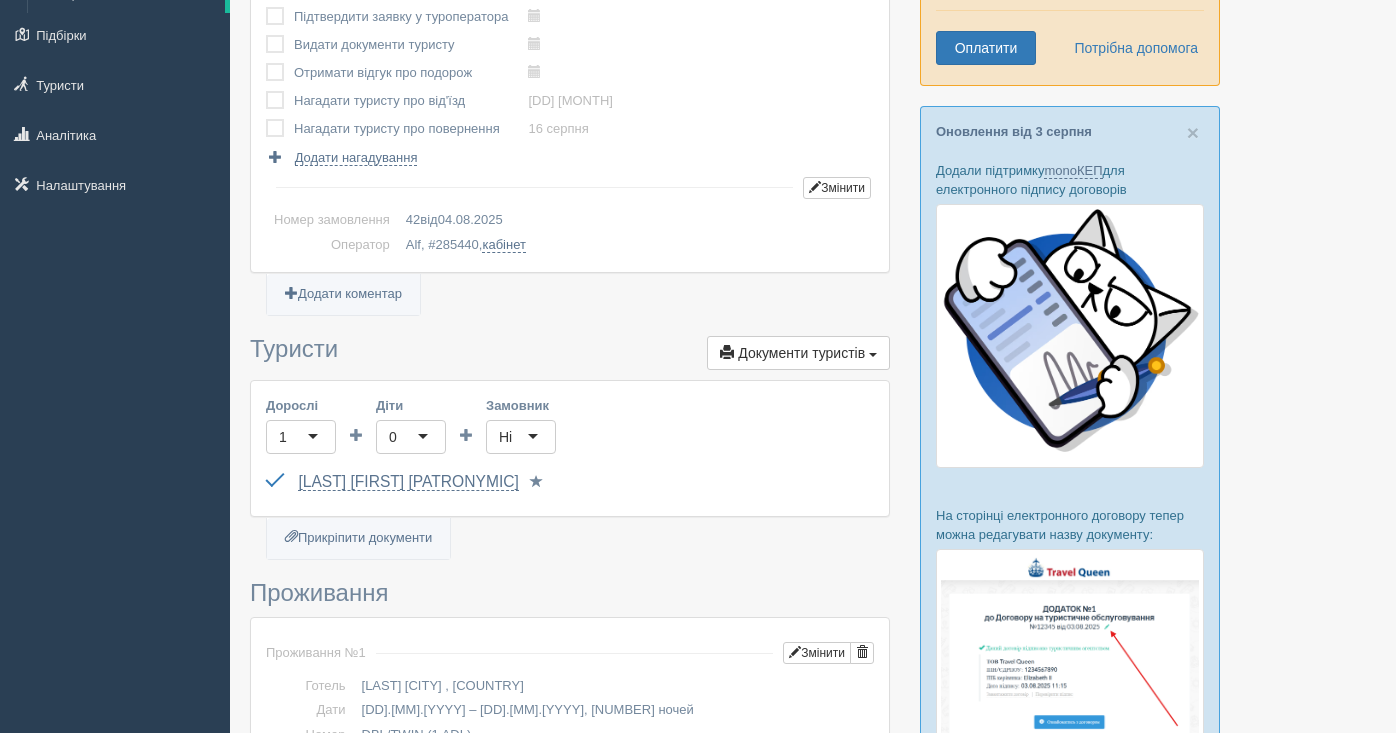 scroll, scrollTop: 312, scrollLeft: 0, axis: vertical 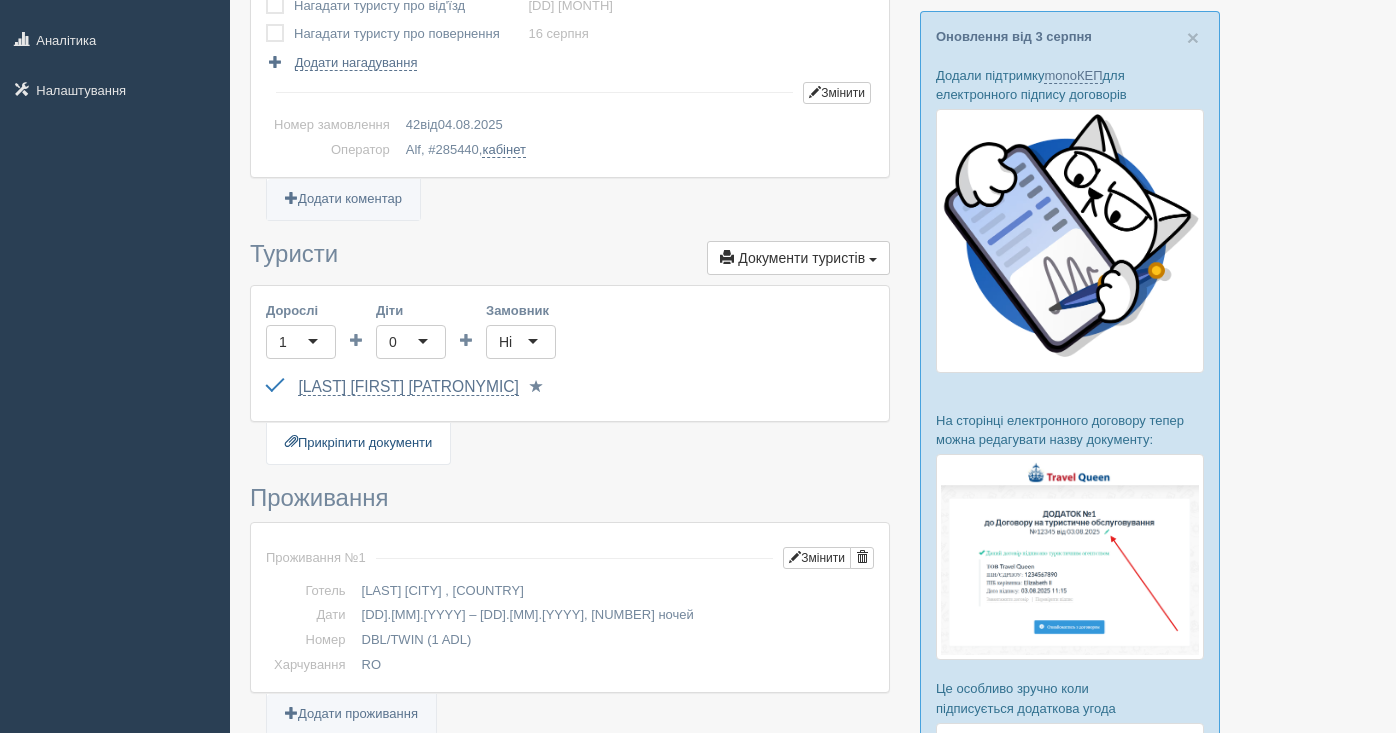 click on "Прикріпити документи" at bounding box center [358, 443] 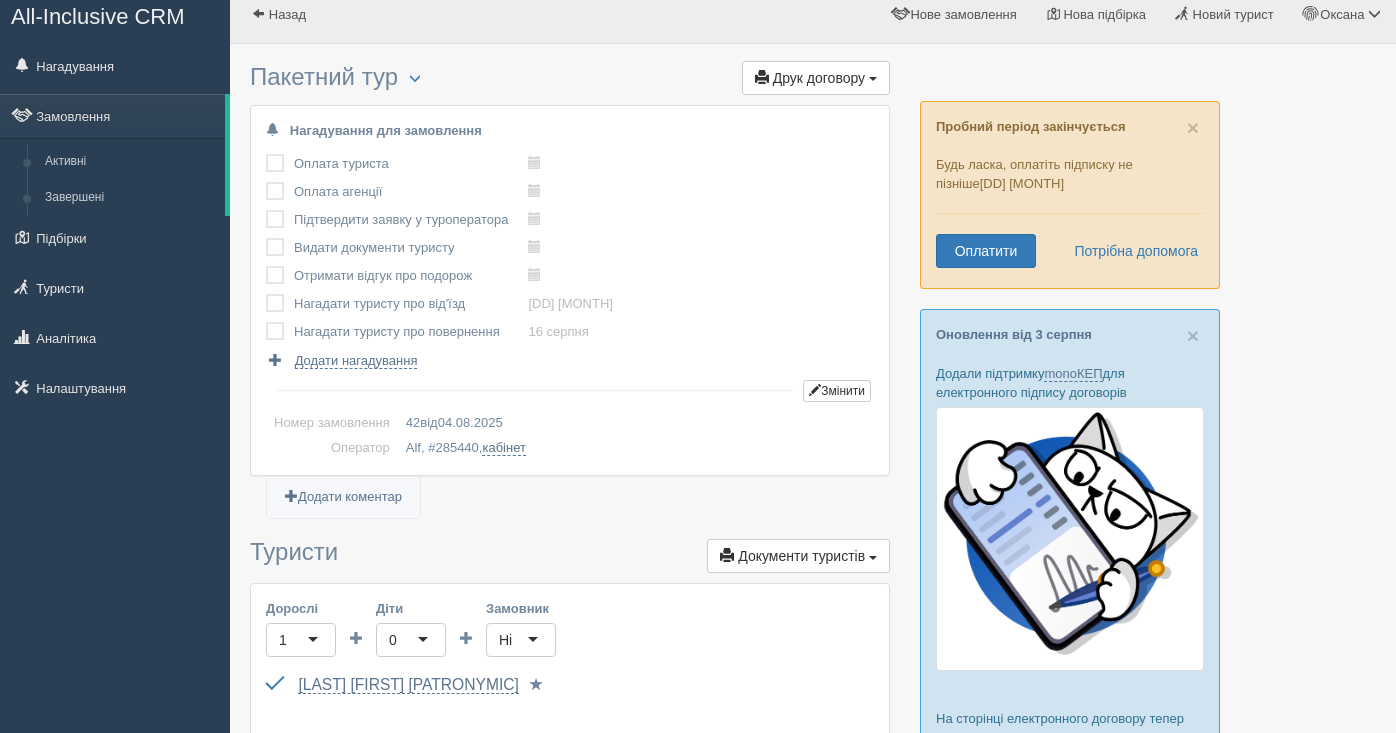 scroll, scrollTop: 0, scrollLeft: 0, axis: both 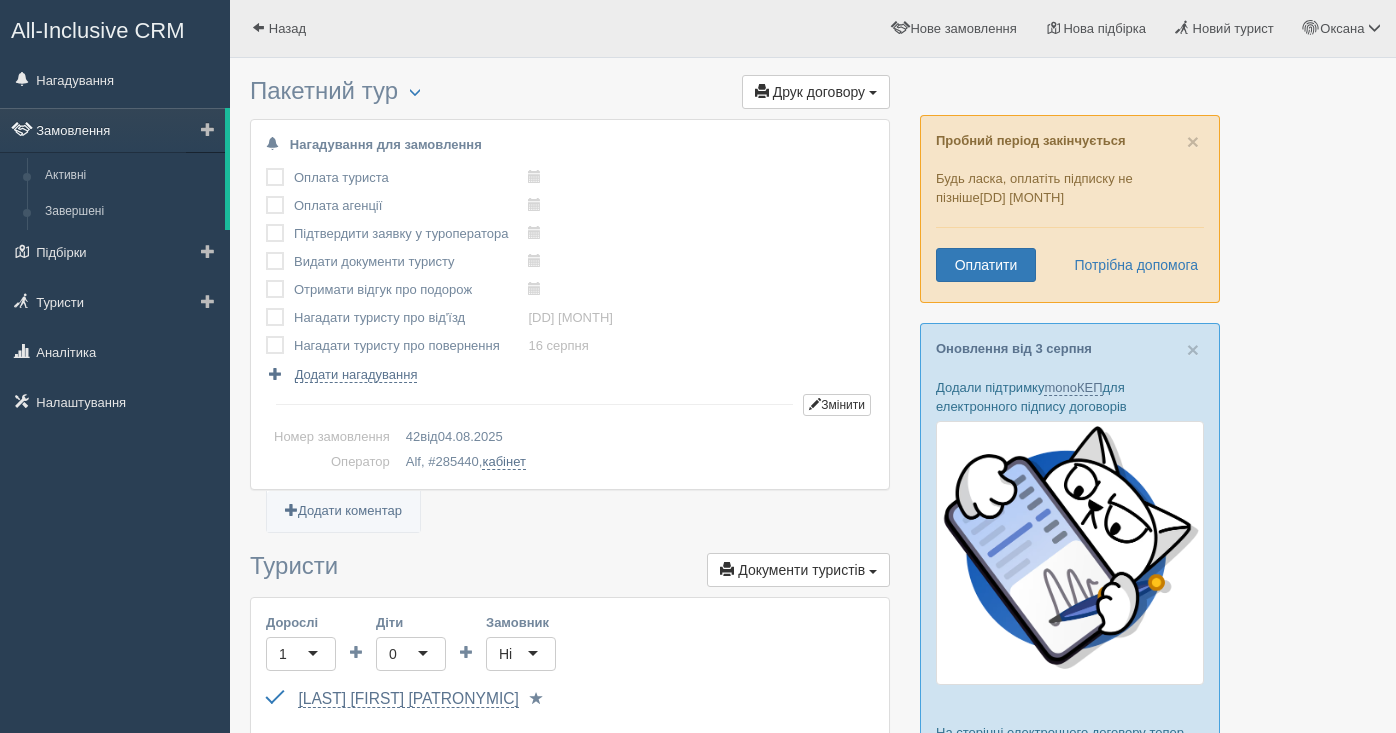 click on "Замовлення" at bounding box center (112, 130) 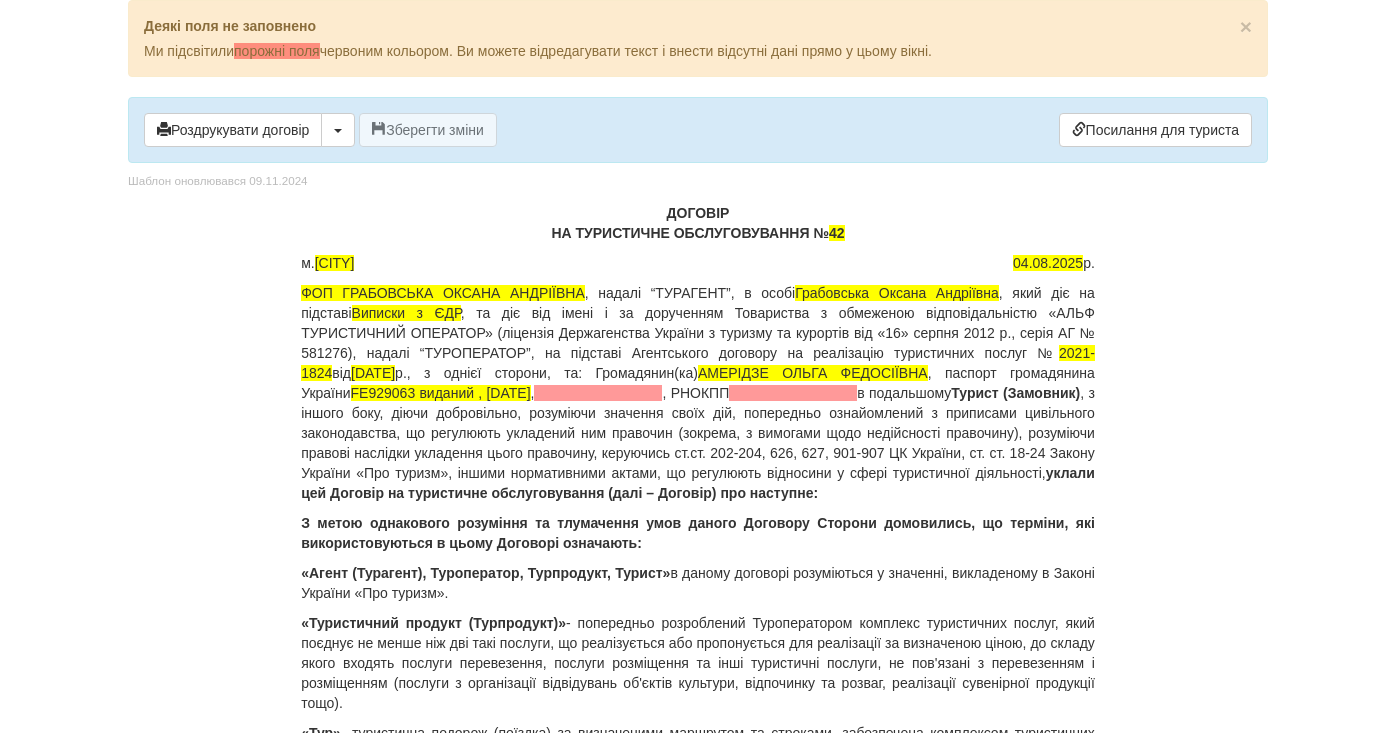 scroll, scrollTop: 0, scrollLeft: 0, axis: both 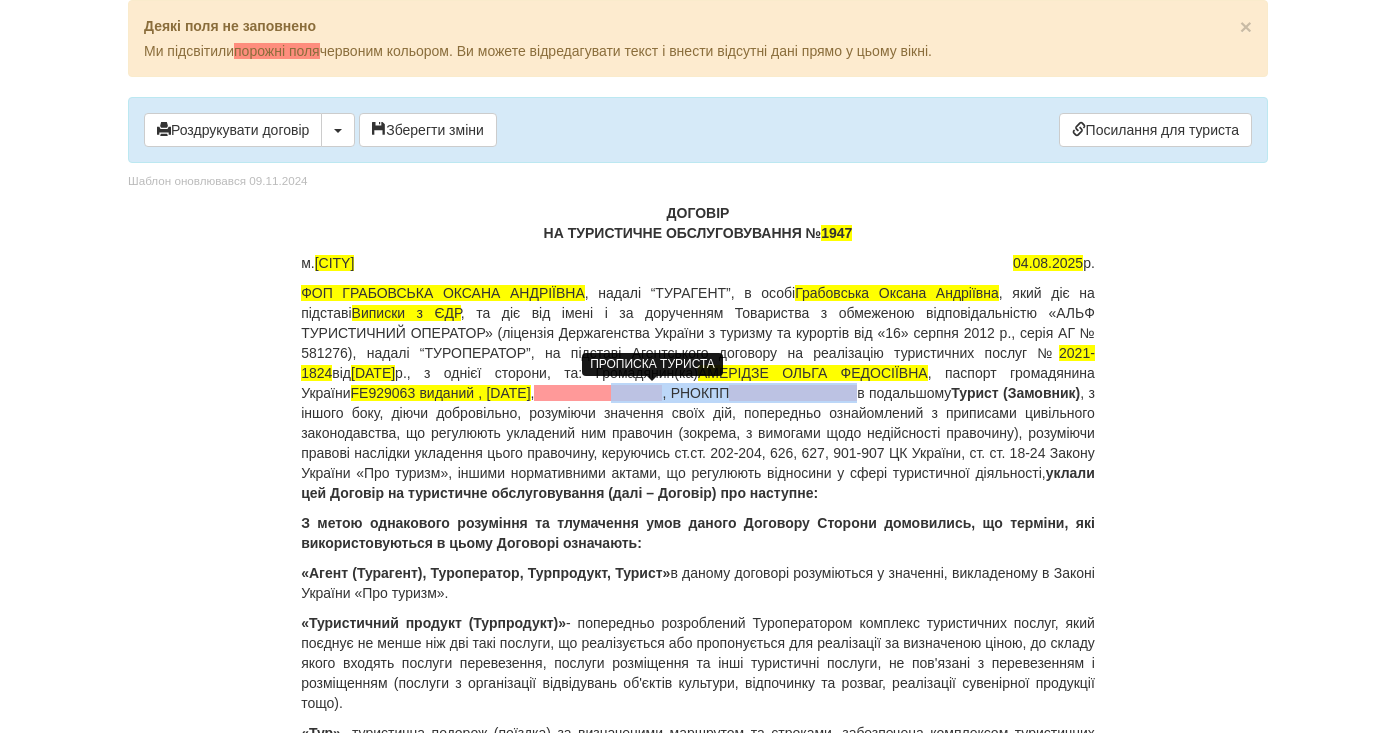 drag, startPoint x: 940, startPoint y: 394, endPoint x: 665, endPoint y: 391, distance: 275.01636 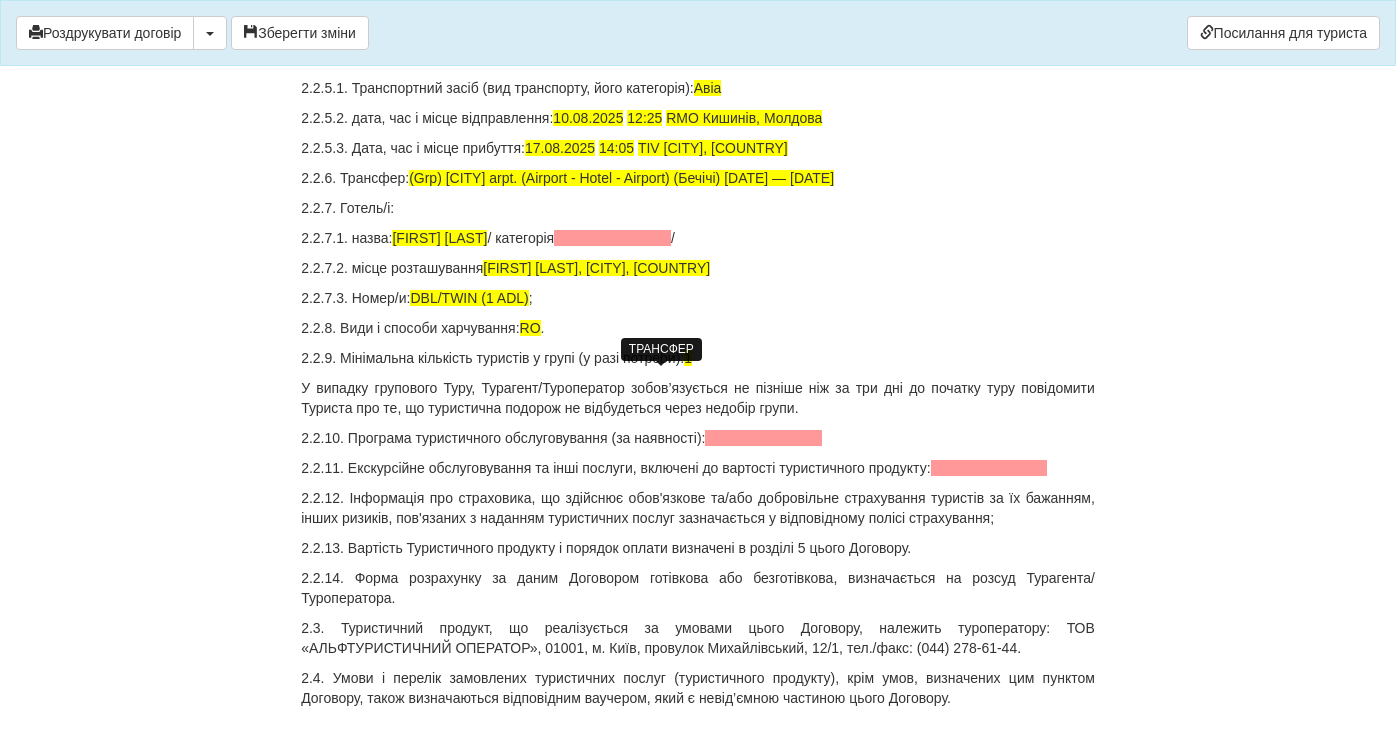scroll, scrollTop: 2450, scrollLeft: 0, axis: vertical 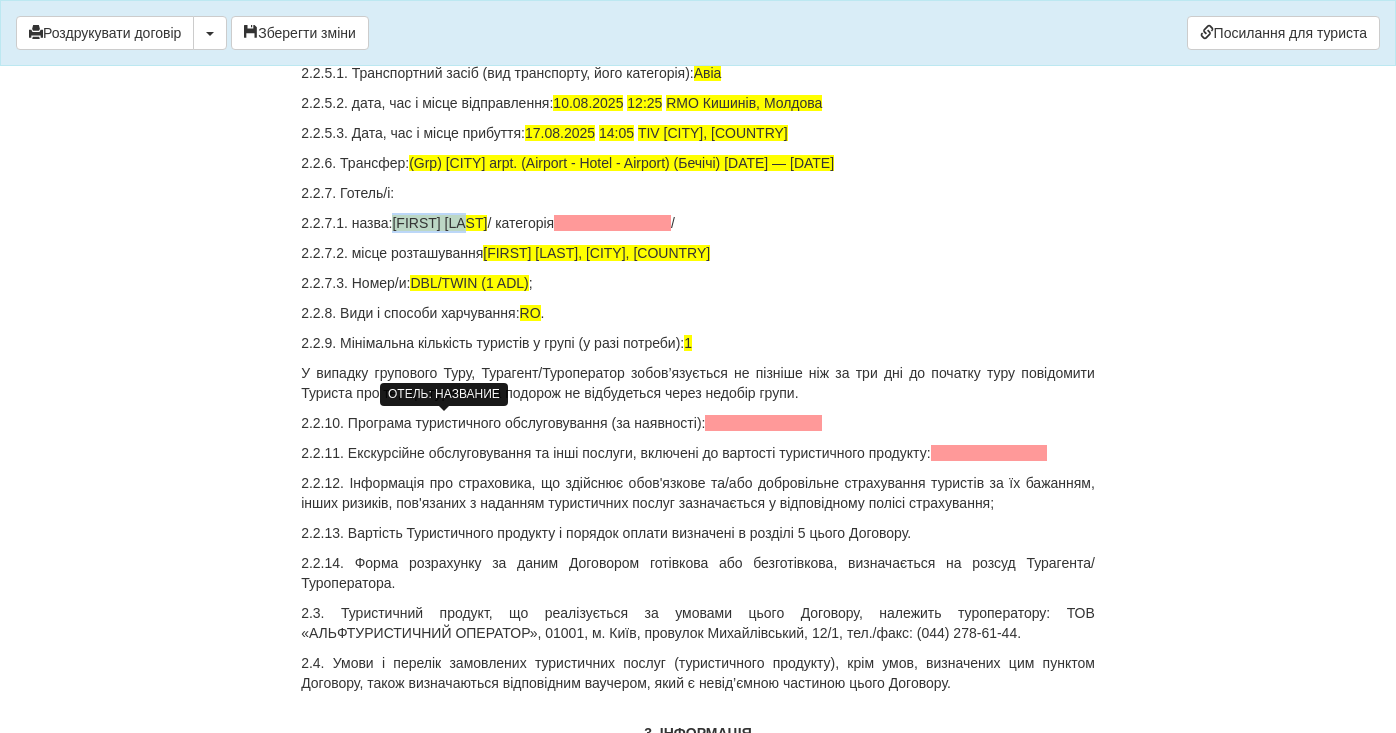 drag, startPoint x: 490, startPoint y: 424, endPoint x: 396, endPoint y: 426, distance: 94.02127 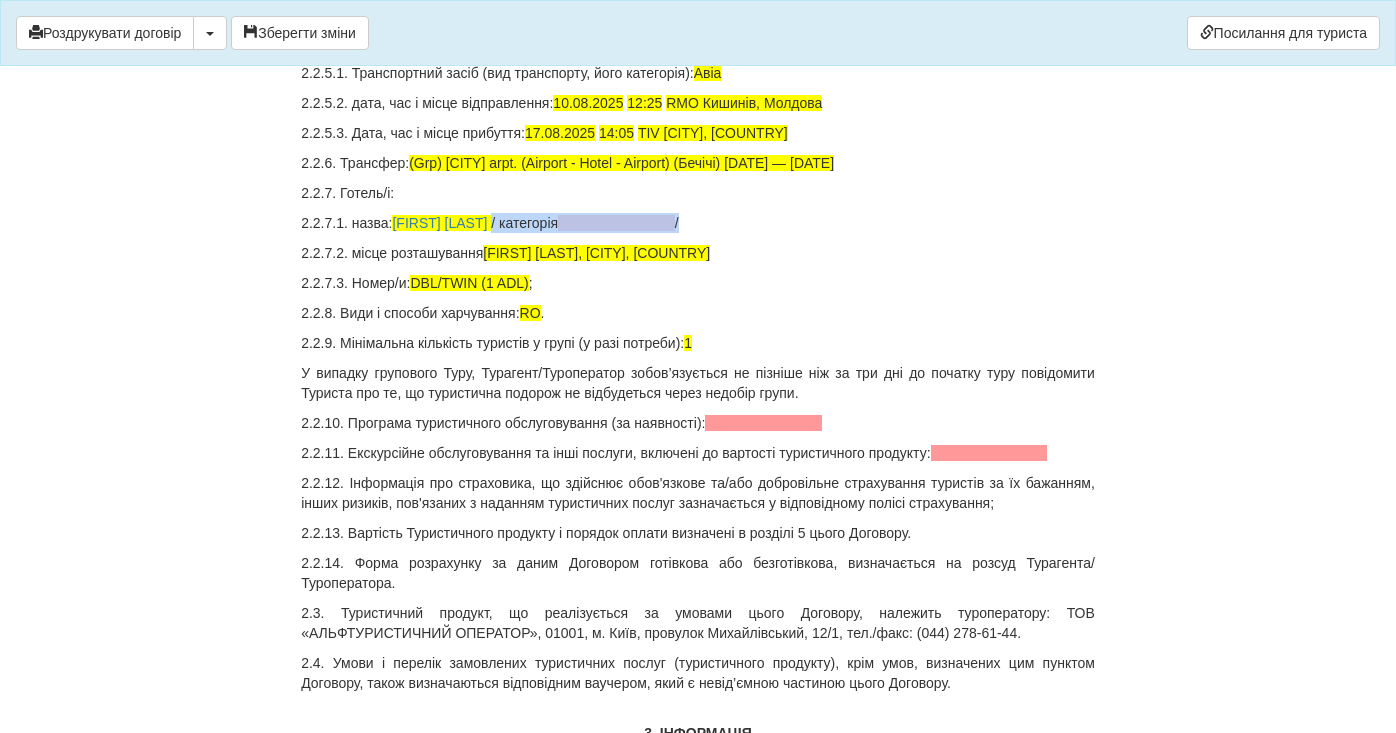 drag, startPoint x: 706, startPoint y: 422, endPoint x: 487, endPoint y: 425, distance: 219.02055 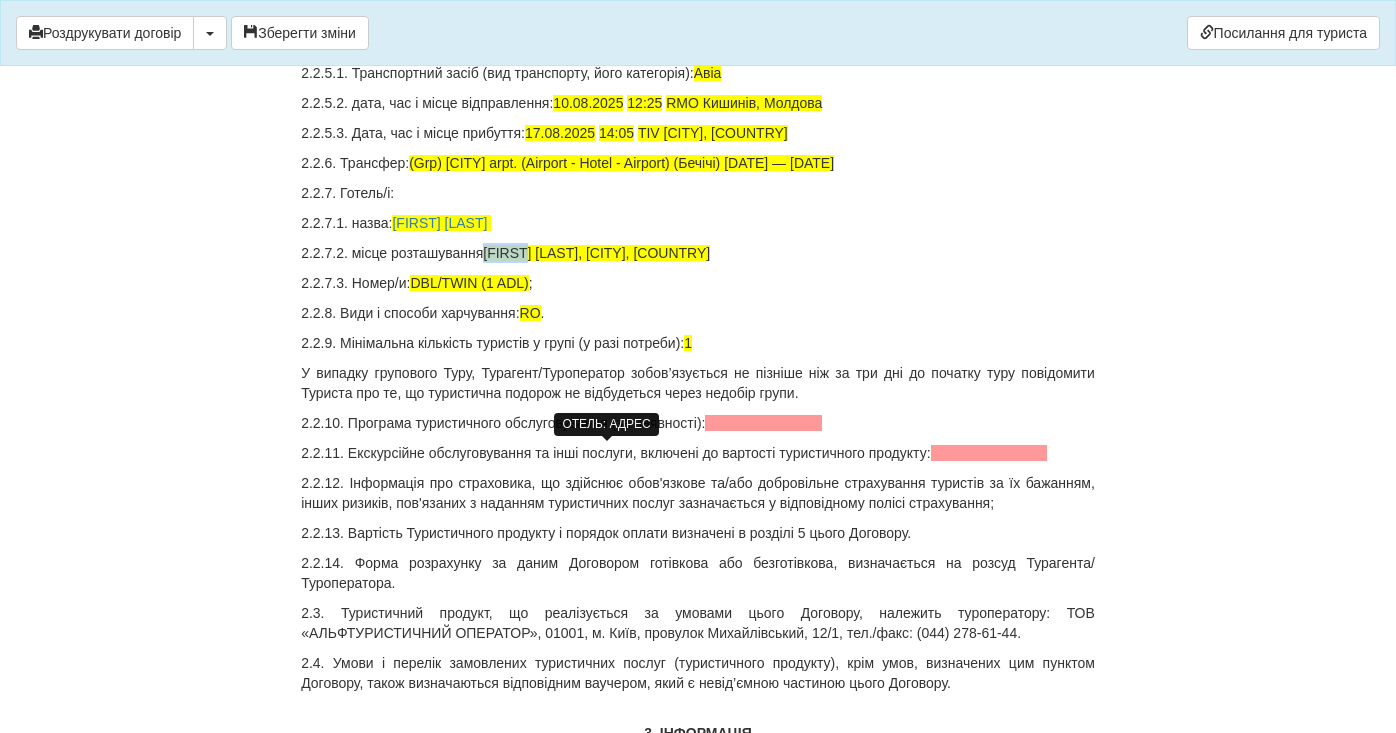 drag, startPoint x: 544, startPoint y: 454, endPoint x: 496, endPoint y: 453, distance: 48.010414 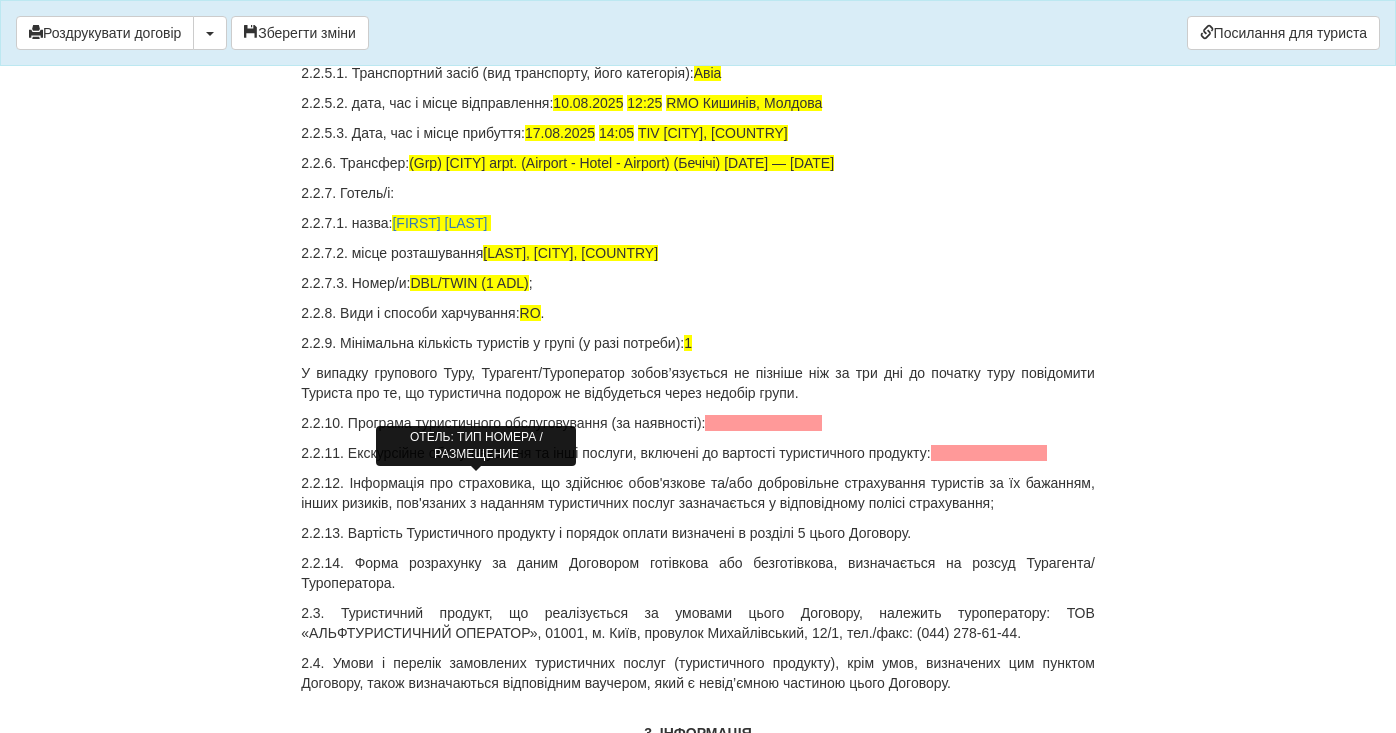 click on "DBL/TWIN (1 ADL)" at bounding box center [469, 283] 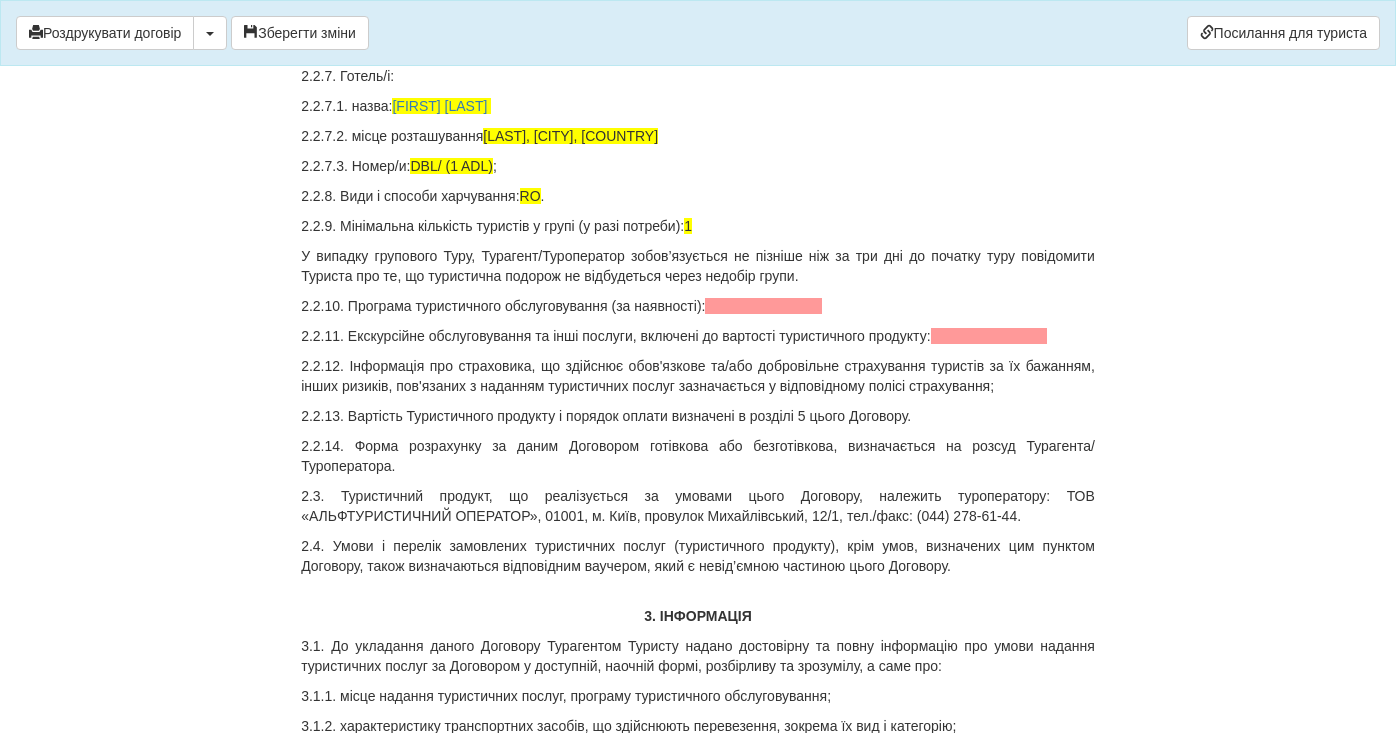 scroll, scrollTop: 2660, scrollLeft: 0, axis: vertical 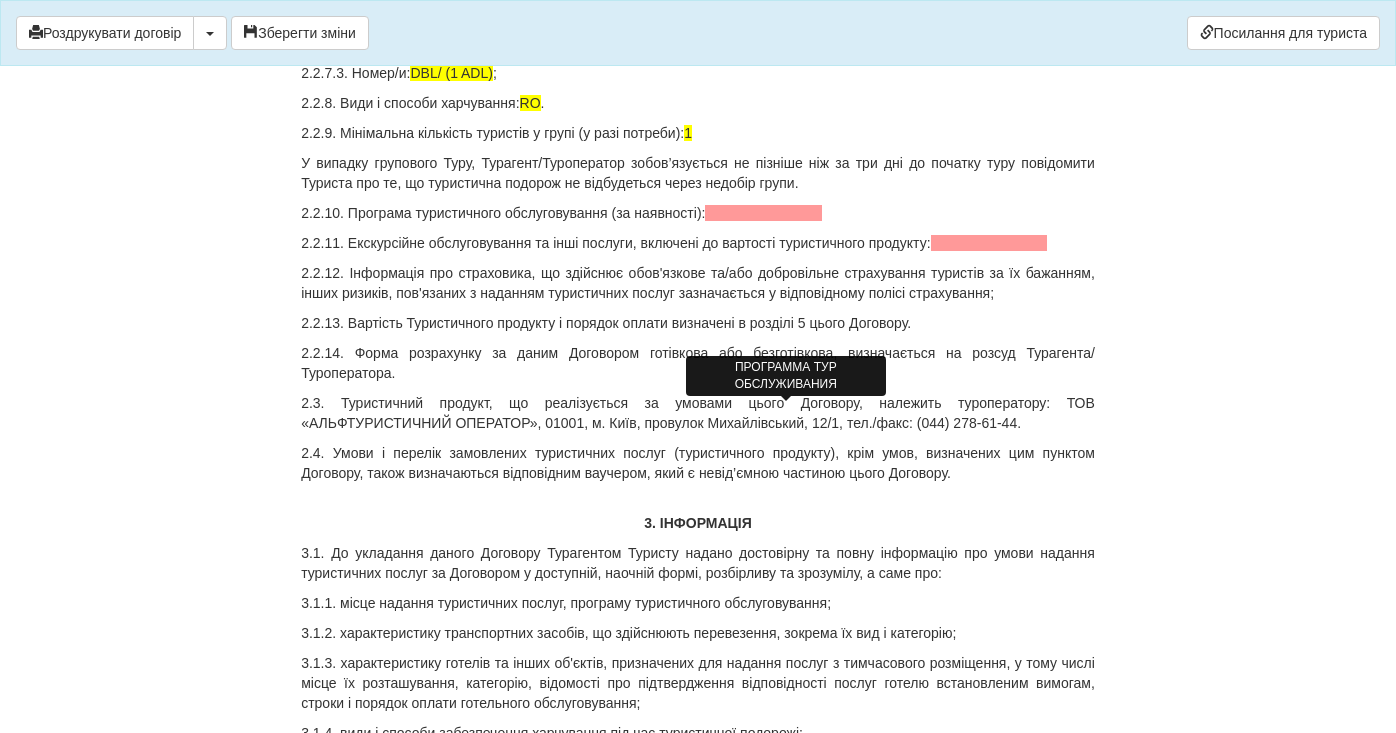 click at bounding box center [763, 213] 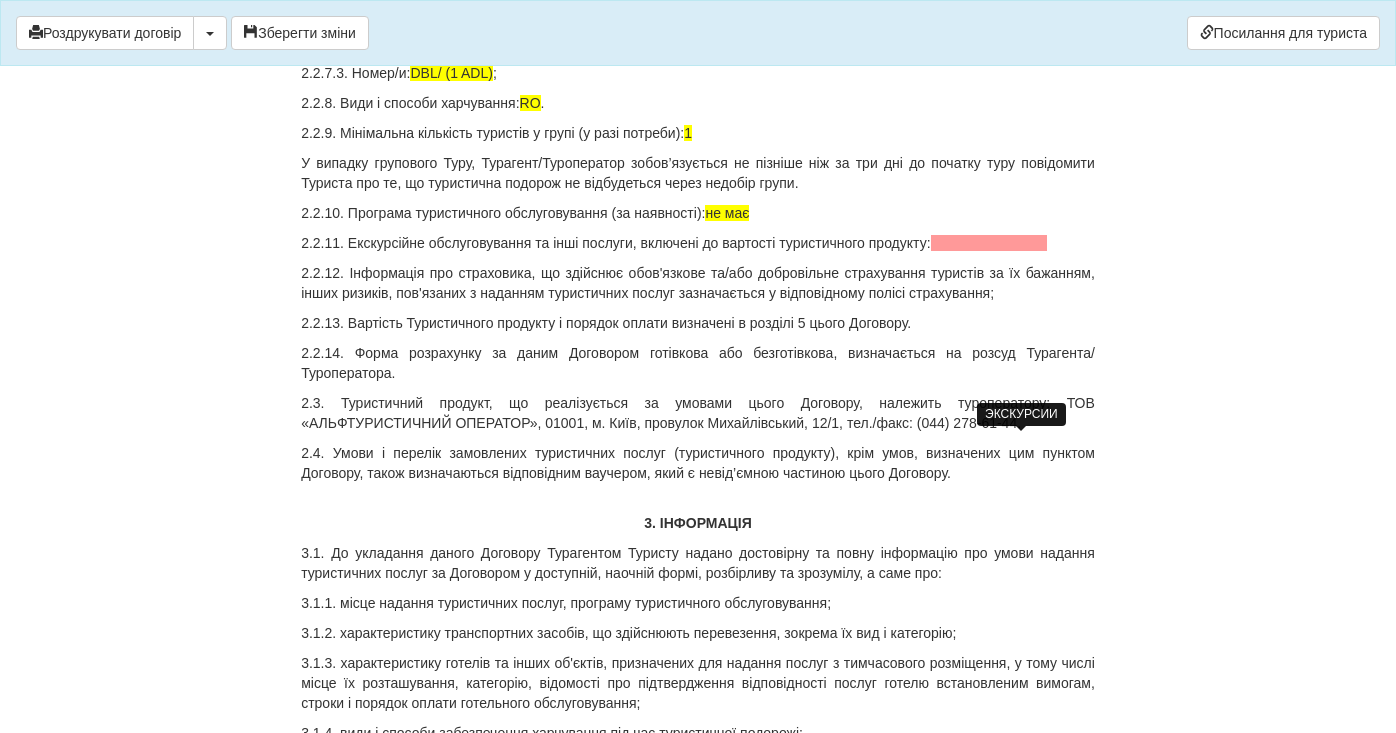 click at bounding box center [989, 243] 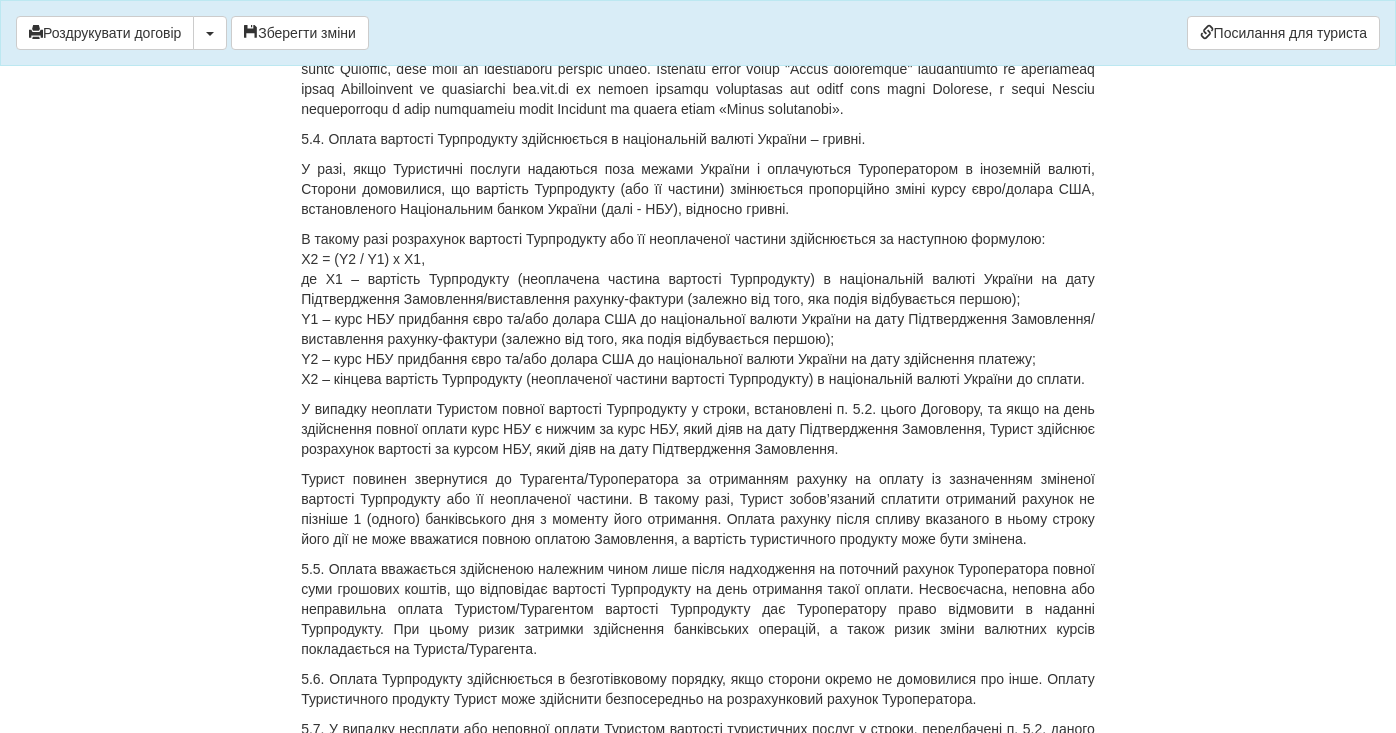 scroll, scrollTop: 8180, scrollLeft: 0, axis: vertical 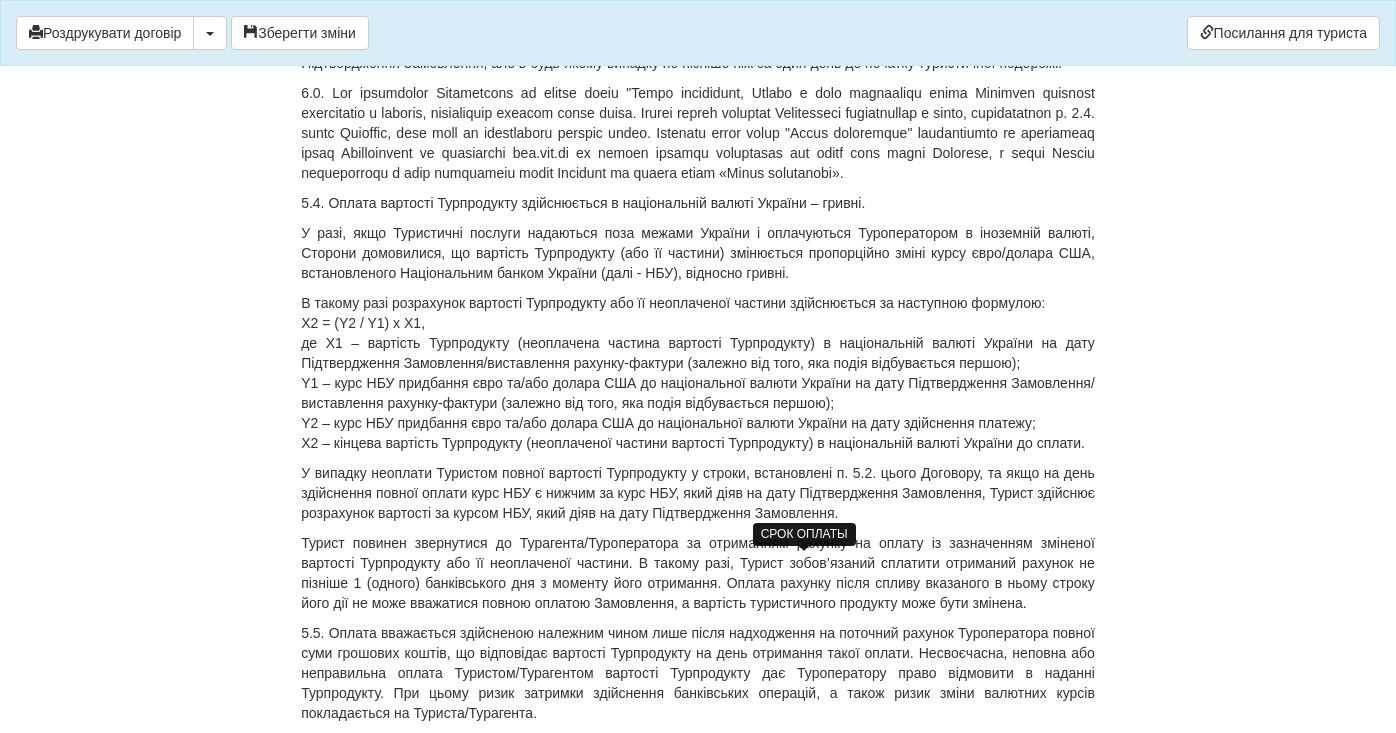 click at bounding box center [798, 3] 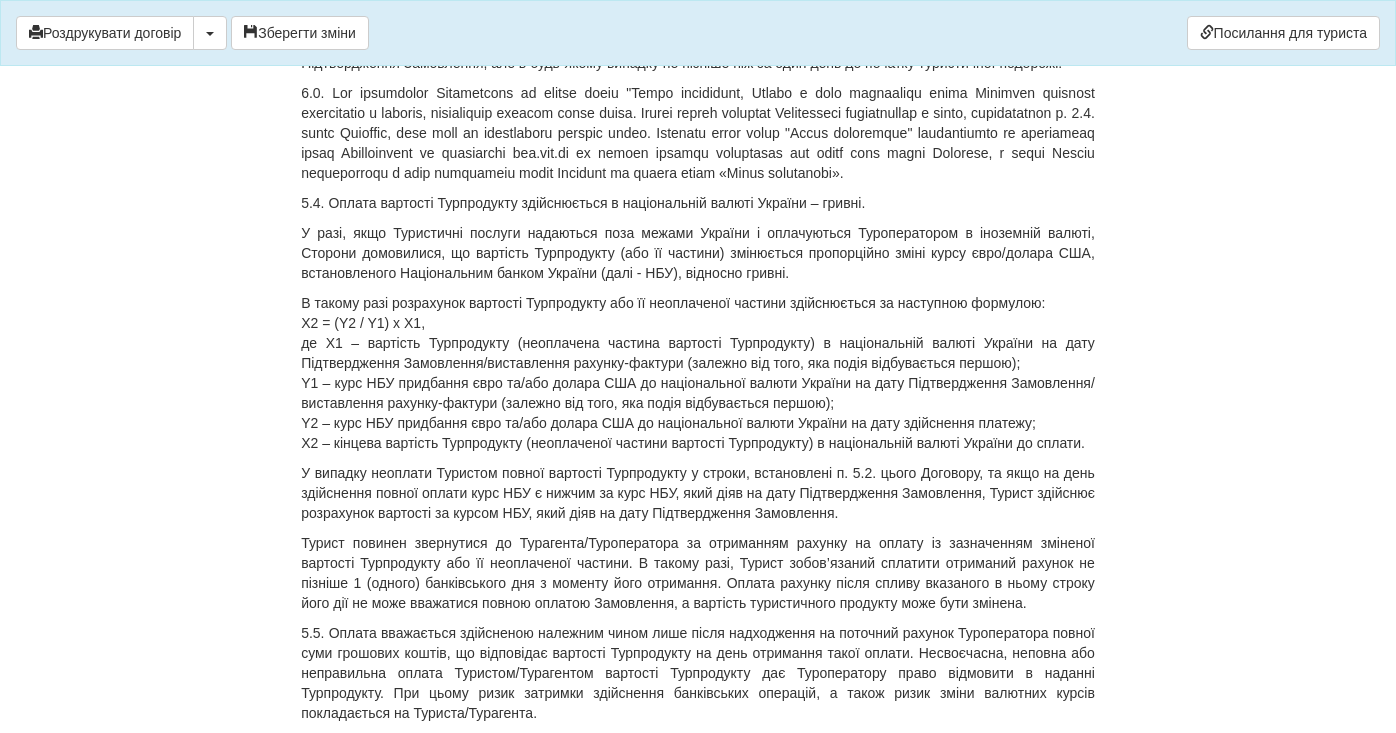 click on "5.1. Загальна Вартість Турпродукту (туристичних послуг, туру) за цим Договором з урахуванням послуг Турагента становить  25 480  ( Двадцять пʼять тисяч чотириста вісімдесят ) гривень, що є еквівалентом  520.00   EUR ) згідно з офіційним курсом Національного банку України на дату укладення цього Договору. Вартість Туру сплачується виключно у гривнях." at bounding box center [698, -157] 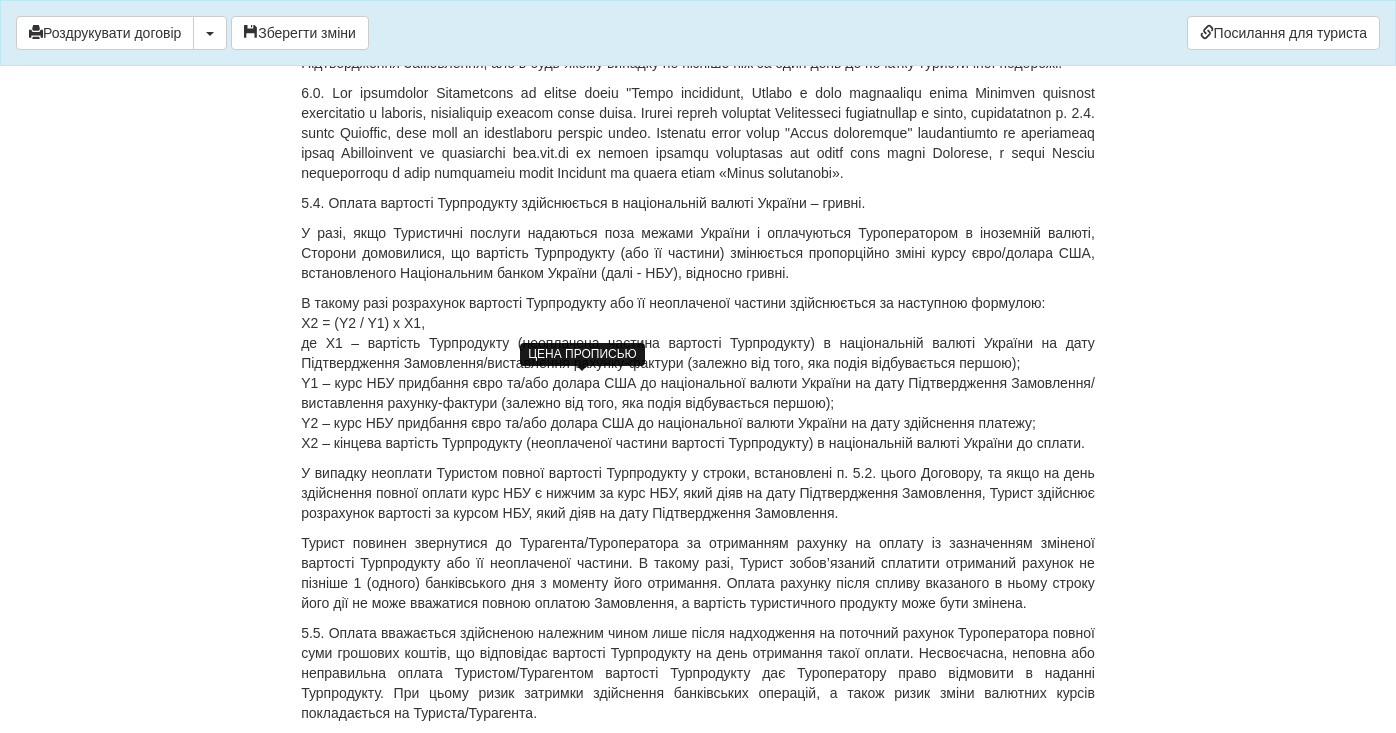 click on "Двадцять пʼять тисяч чотириста вісімдесят" at bounding box center (552, -157) 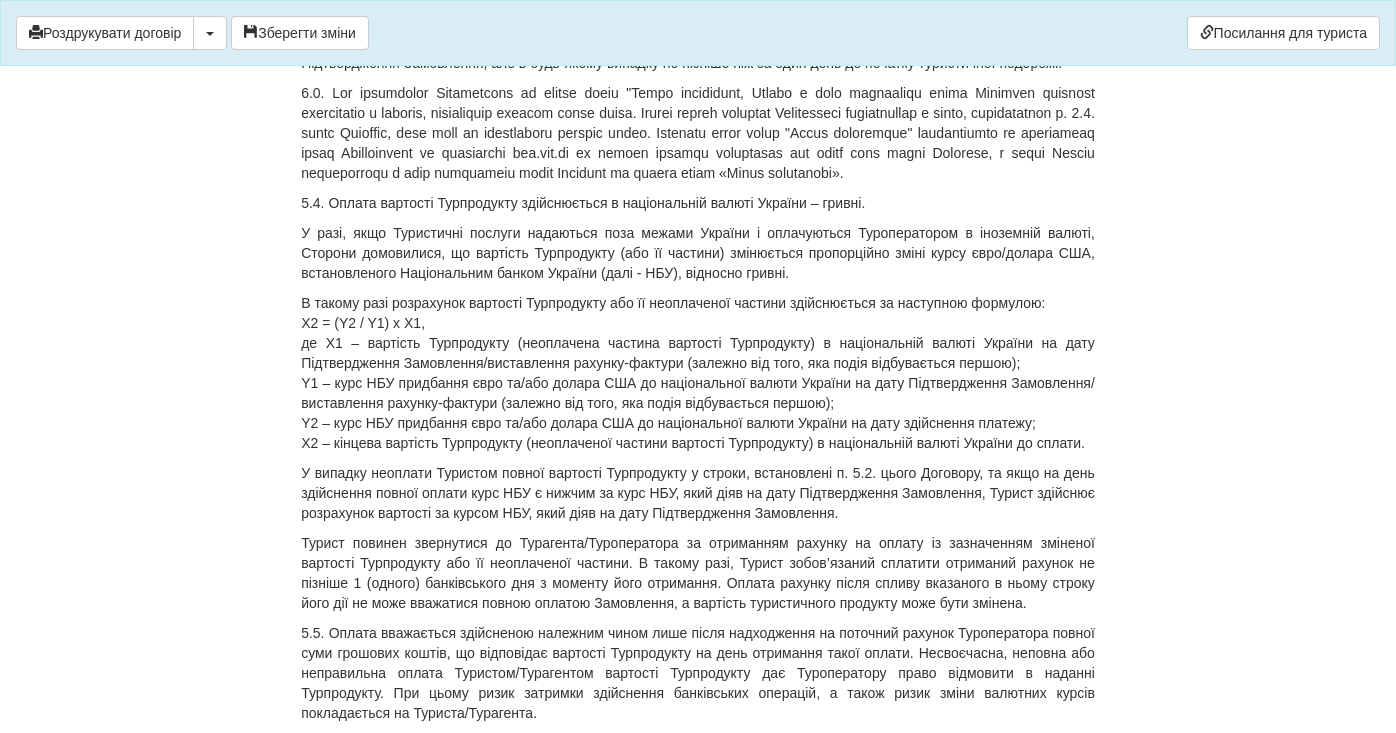 click on "5.1. Загальна Вартість Турпродукту (туристичних послуг, туру) за цим Договором з урахуванням послуг Турагента становить  28300  ( Двадцять вісім тисяч чотириста вісімдесят ) гривень, що є еквівалентом  520.00   EUR ) згідно з офіційним курсом Національного банку України на дату укладення цього Договору. Вартість Туру сплачується виключно у гривнях." at bounding box center (698, -157) 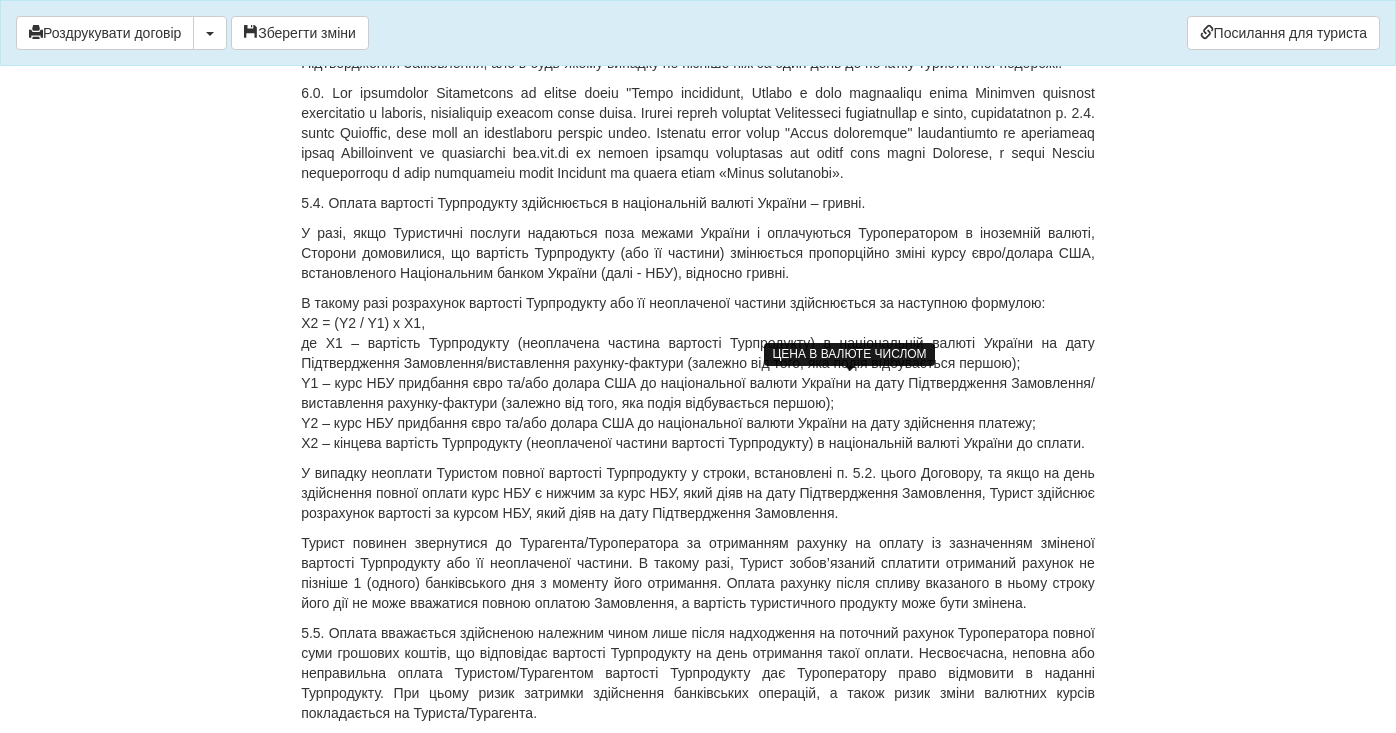 click on "520.00" at bounding box center (838, -157) 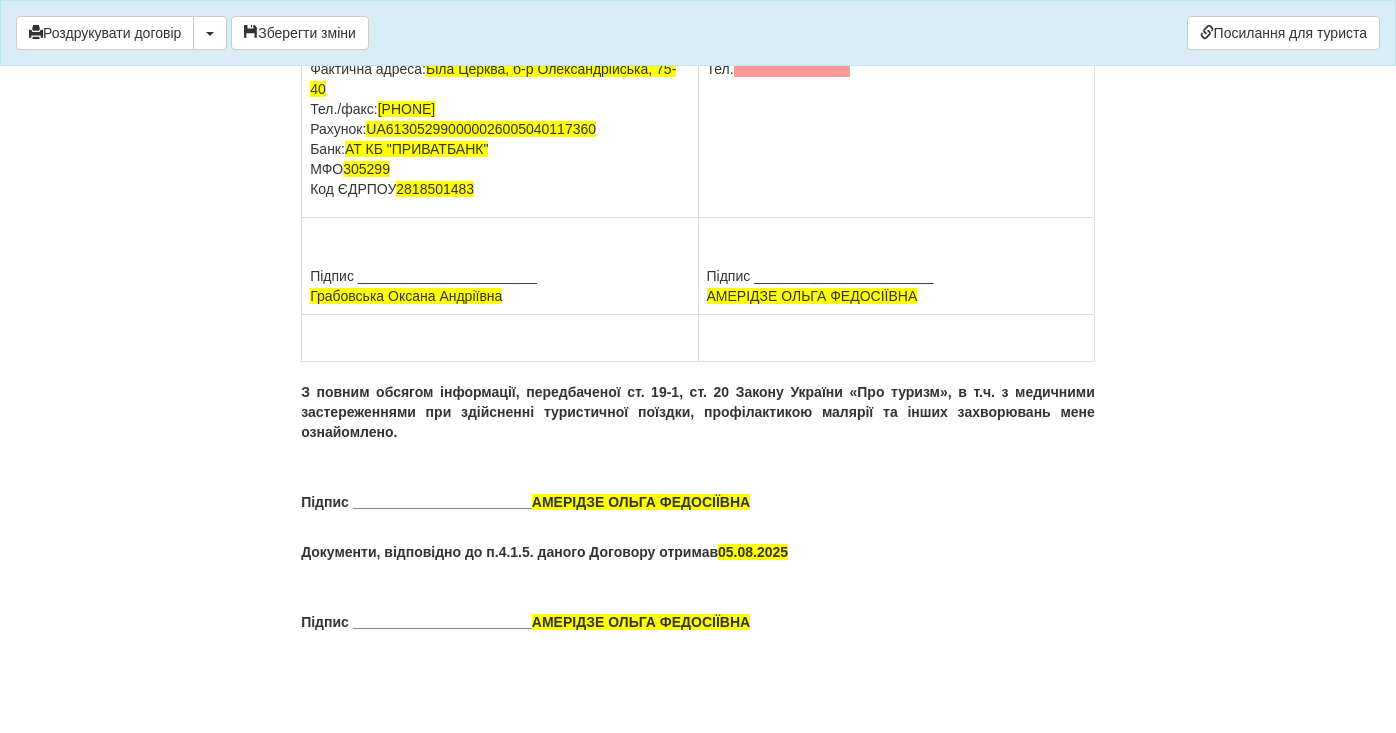 scroll, scrollTop: 14886, scrollLeft: 0, axis: vertical 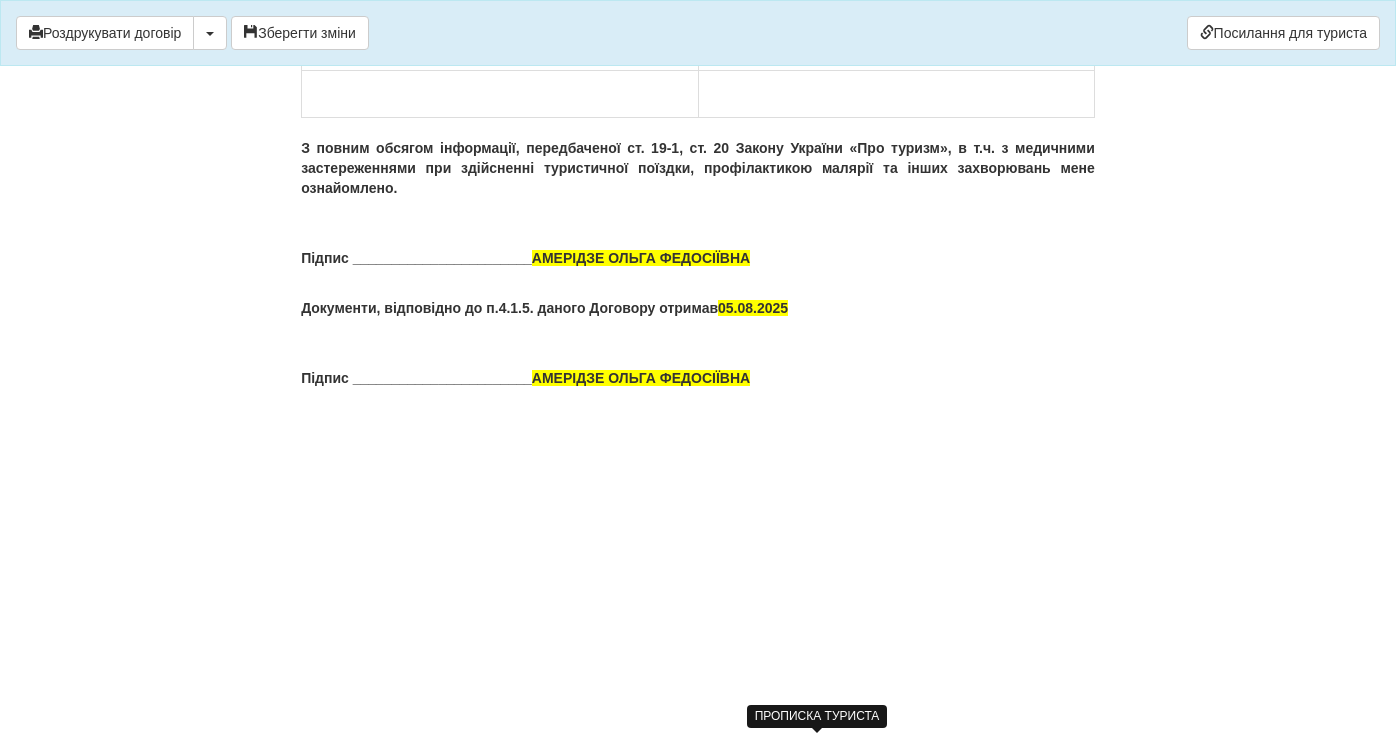 click at bounding box center (812, -215) 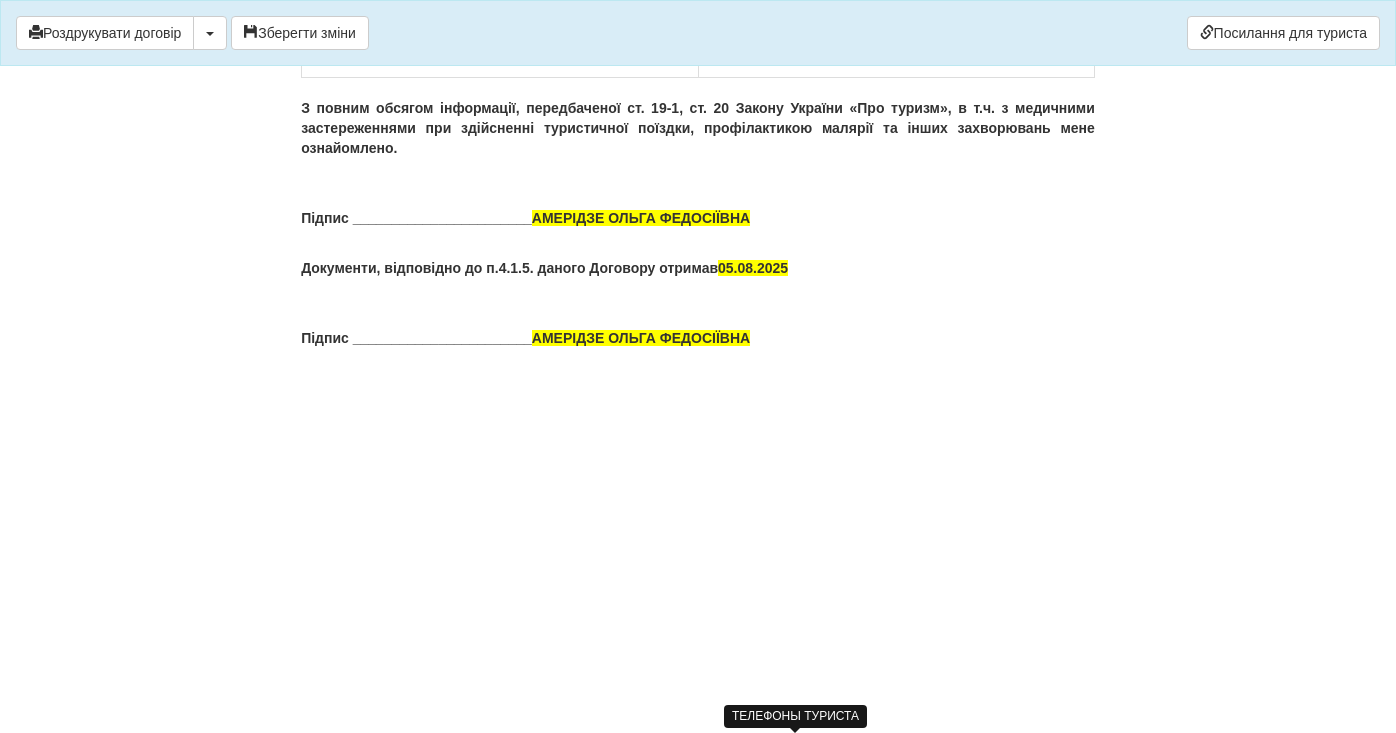 drag, startPoint x: 758, startPoint y: 405, endPoint x: 742, endPoint y: 420, distance: 21.931713 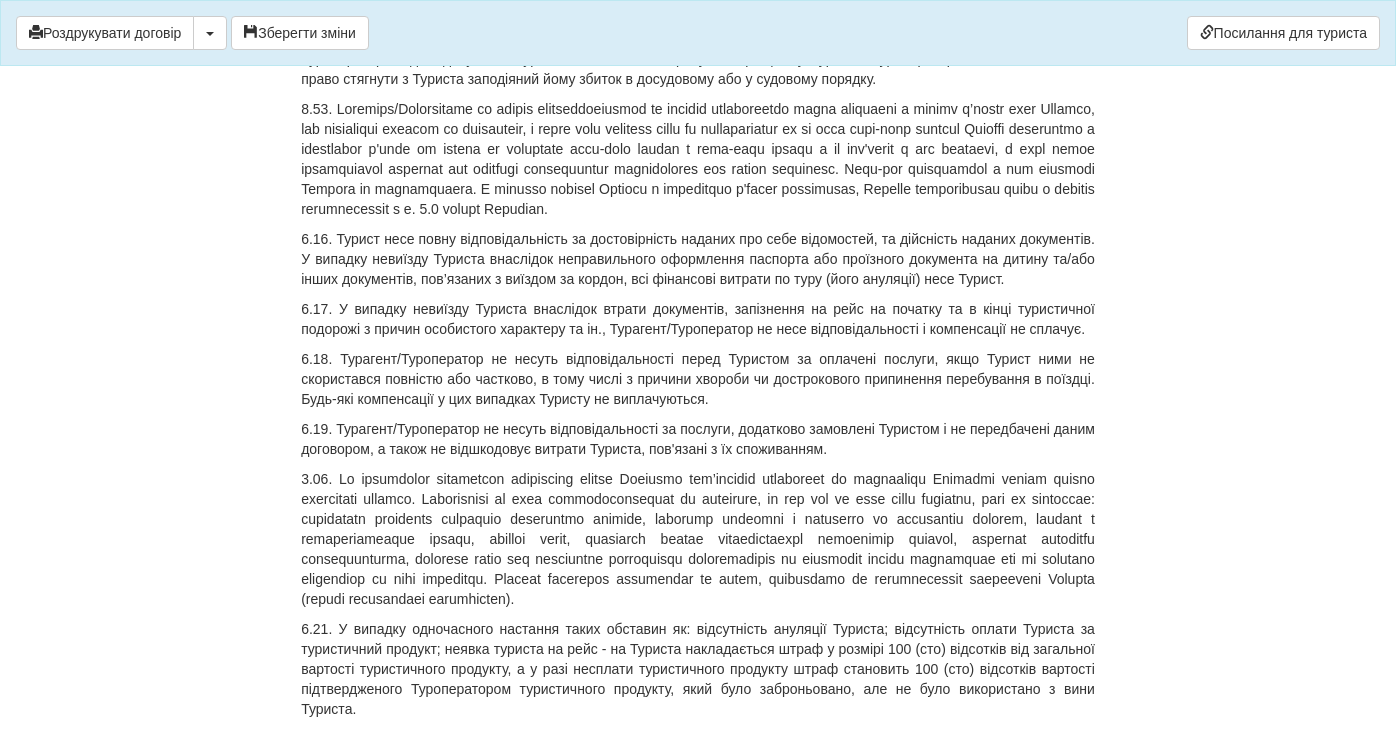 scroll, scrollTop: 9904, scrollLeft: 0, axis: vertical 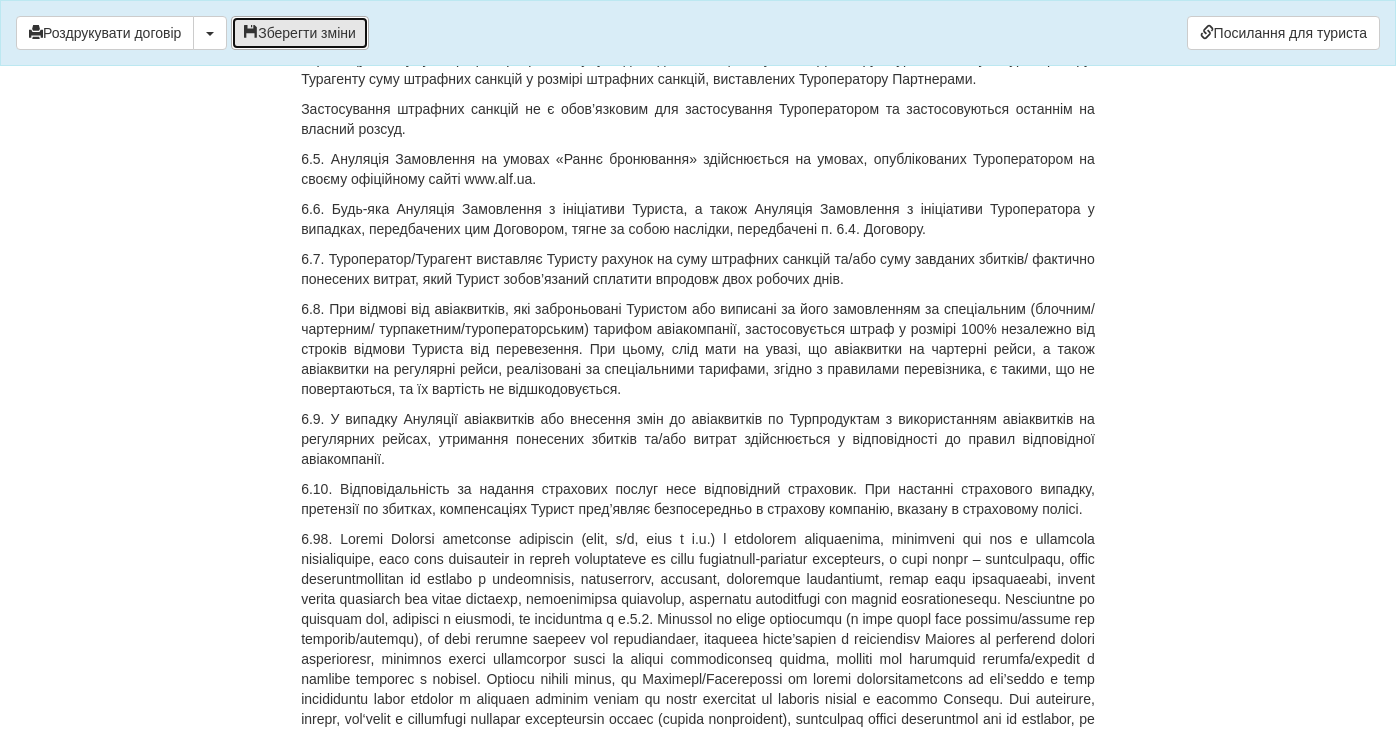 click on "Зберегти зміни" at bounding box center [300, 33] 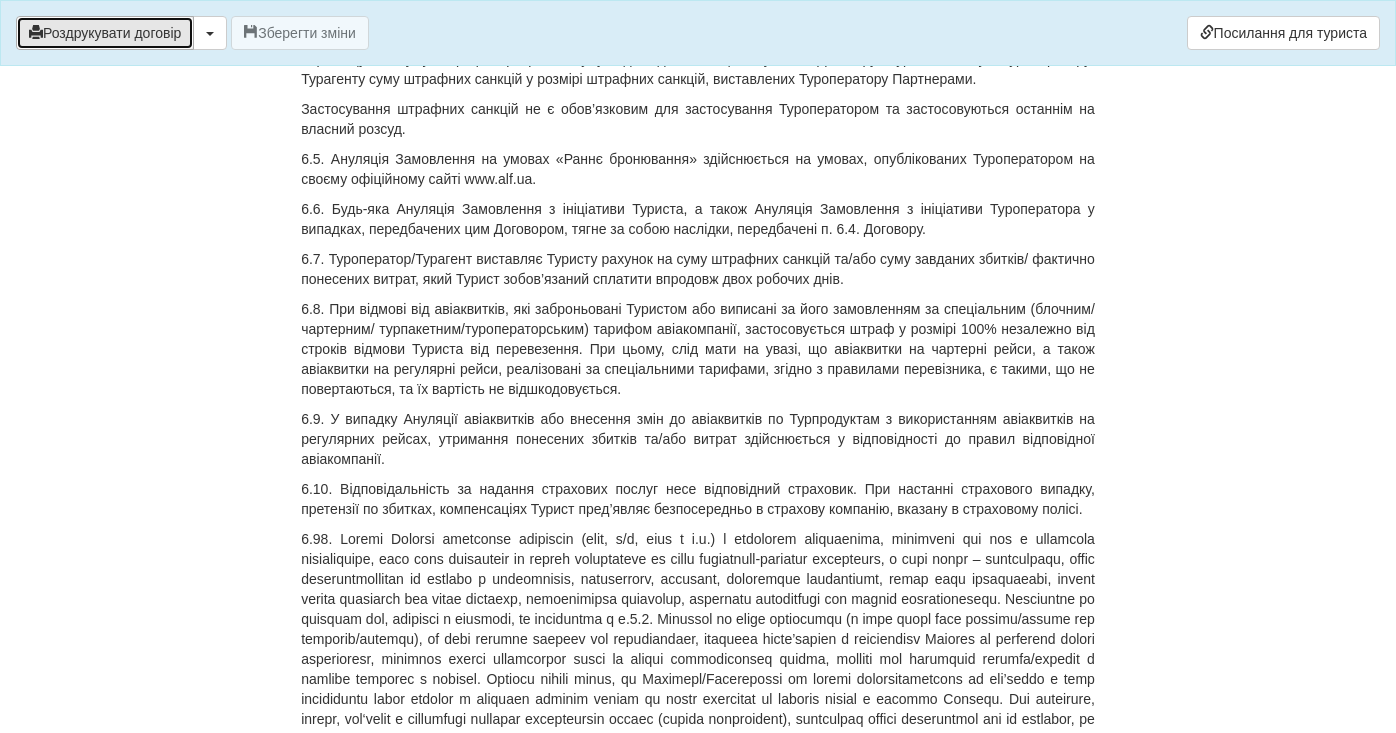 click on "Роздрукувати договір" at bounding box center (105, 33) 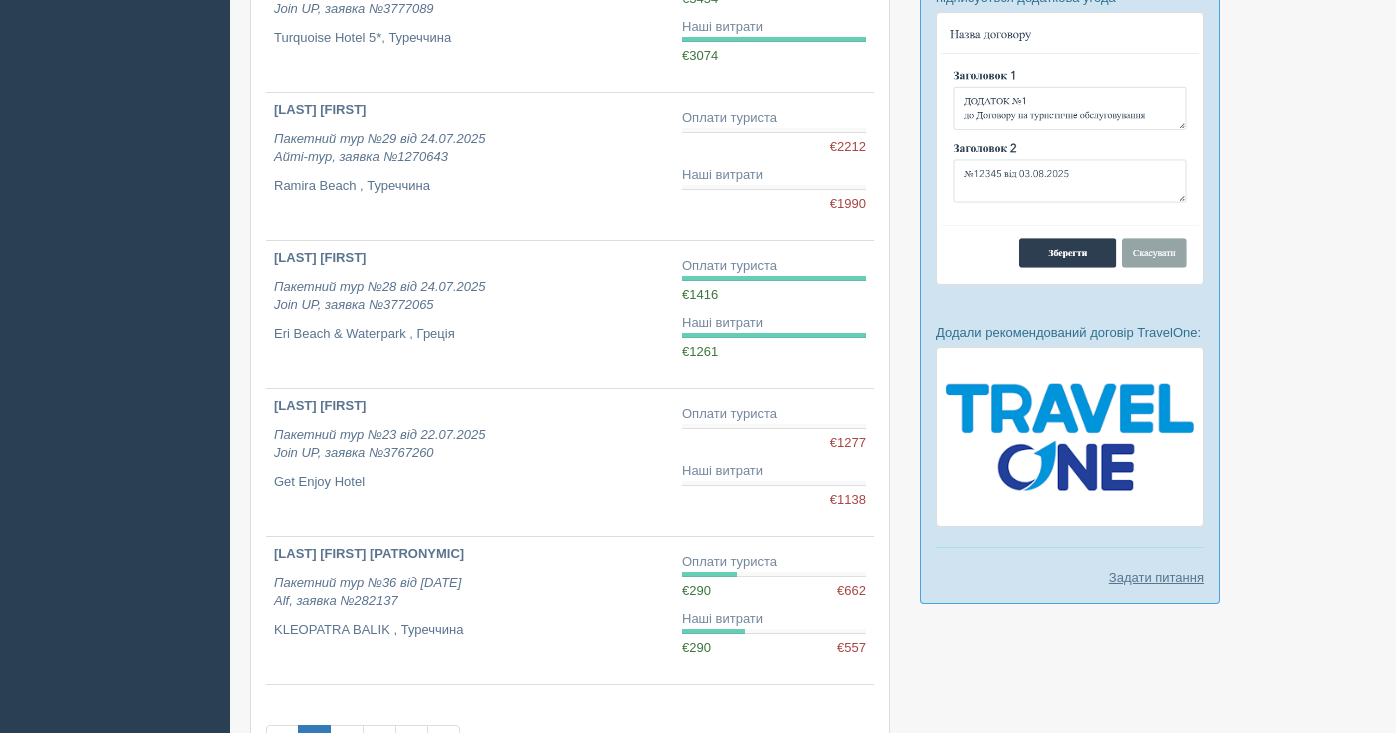scroll, scrollTop: 1027, scrollLeft: 0, axis: vertical 